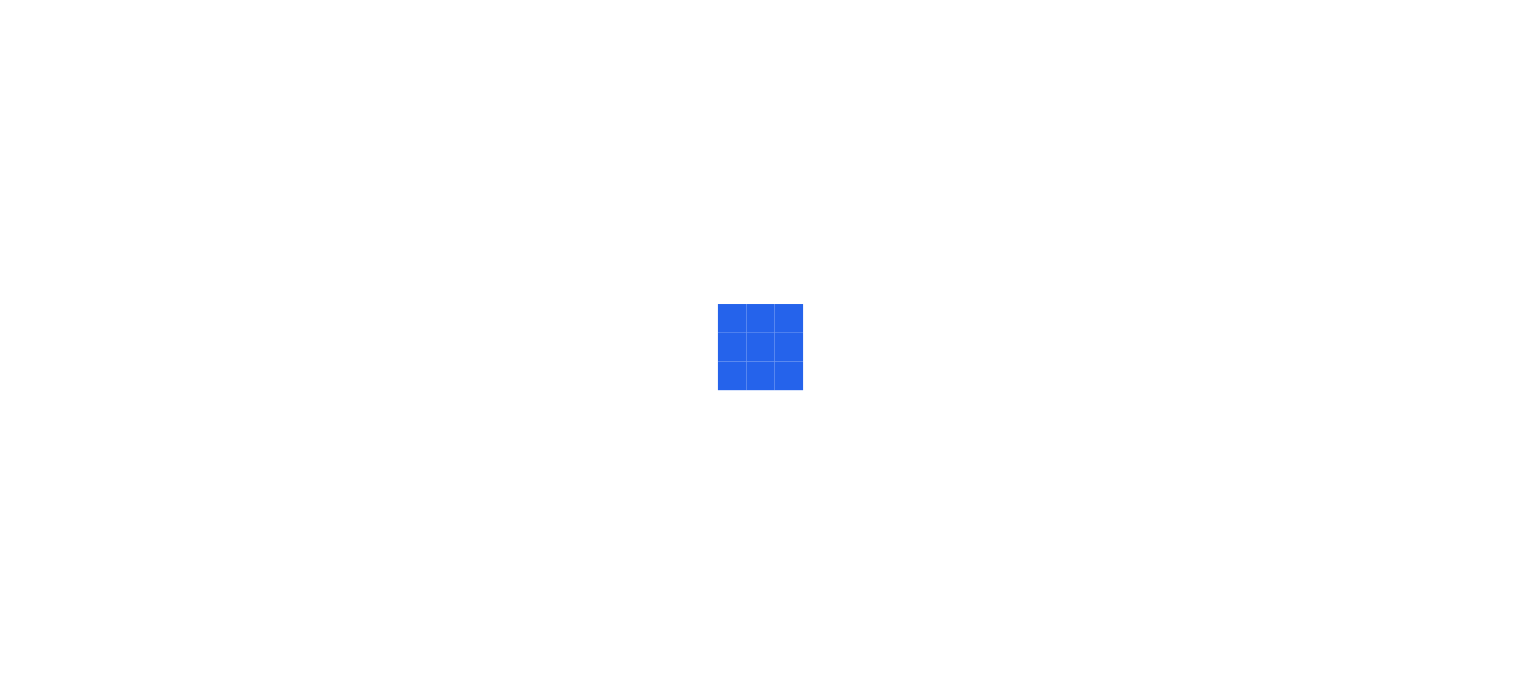 scroll, scrollTop: 0, scrollLeft: 0, axis: both 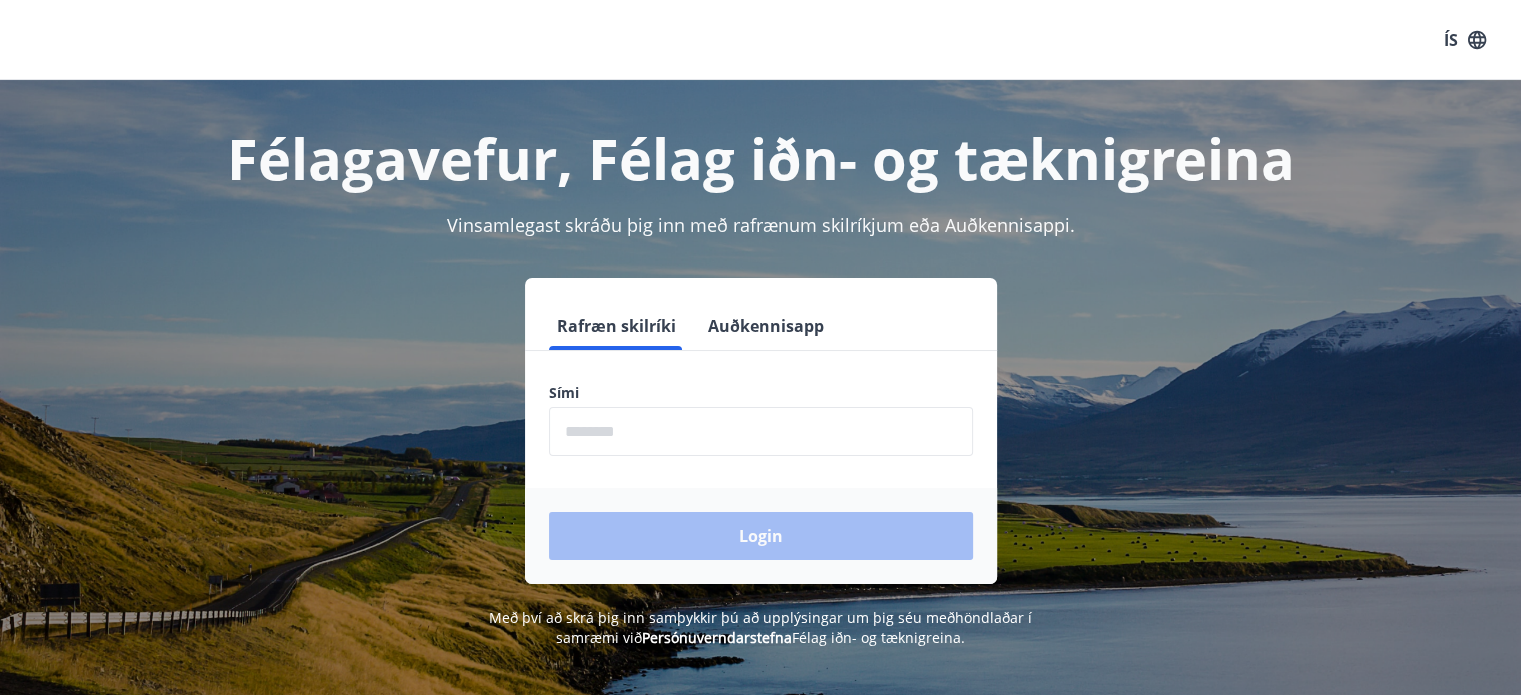 click at bounding box center [761, 431] 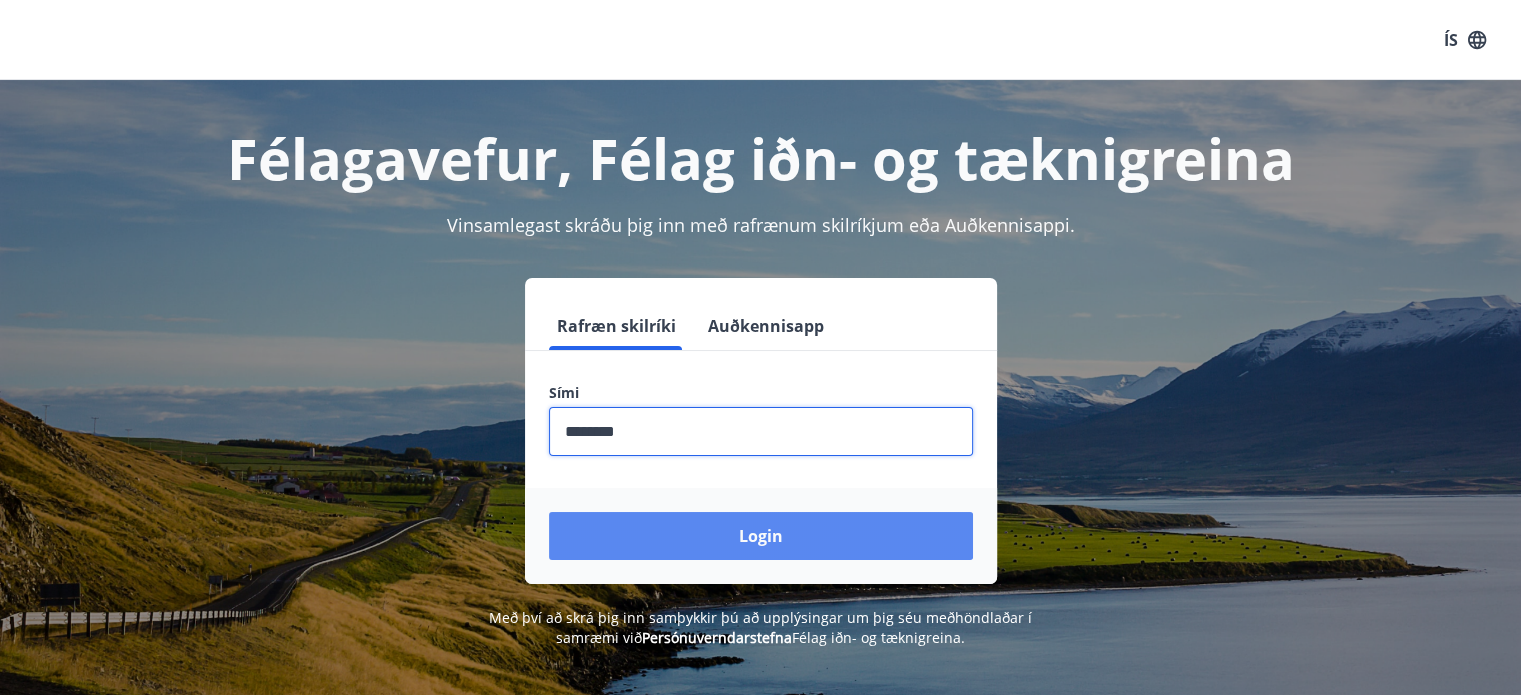 type on "********" 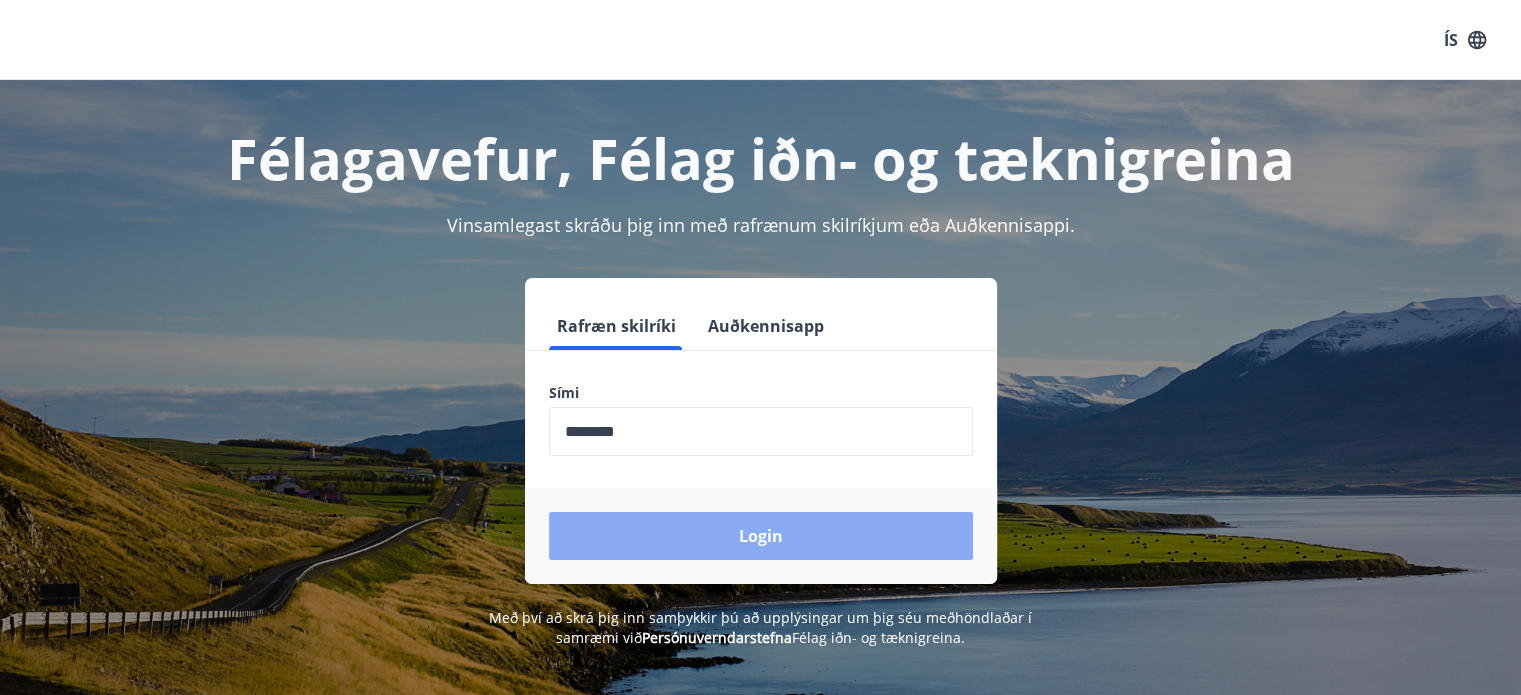 click on "Login" at bounding box center (761, 536) 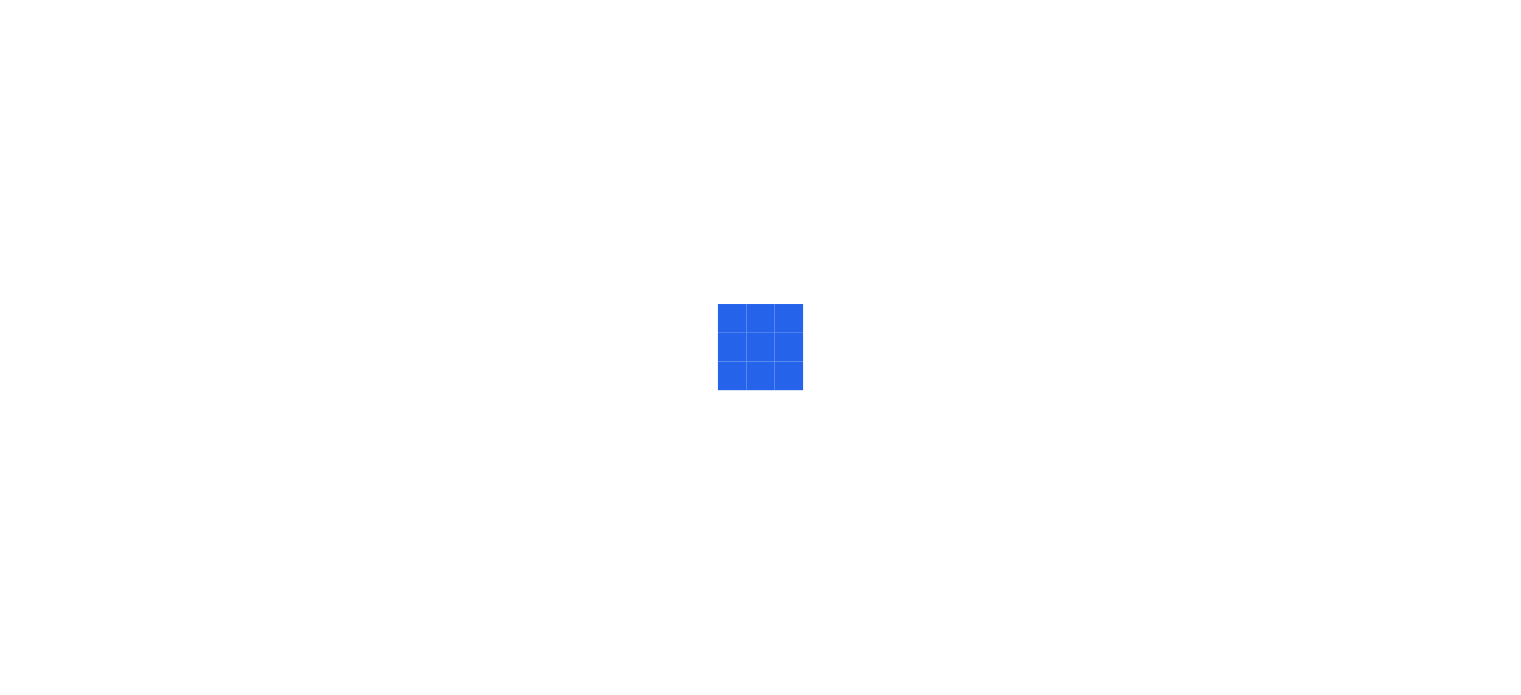 scroll, scrollTop: 0, scrollLeft: 0, axis: both 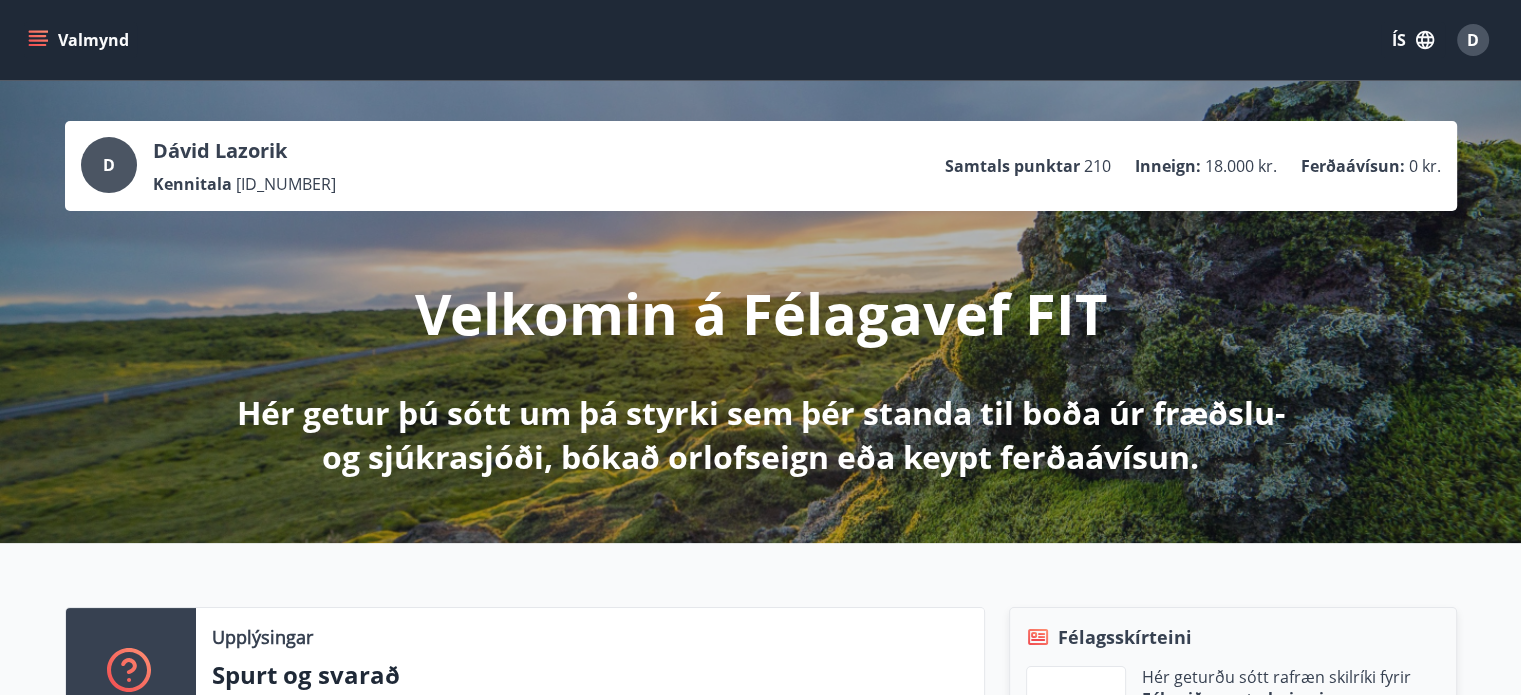 click 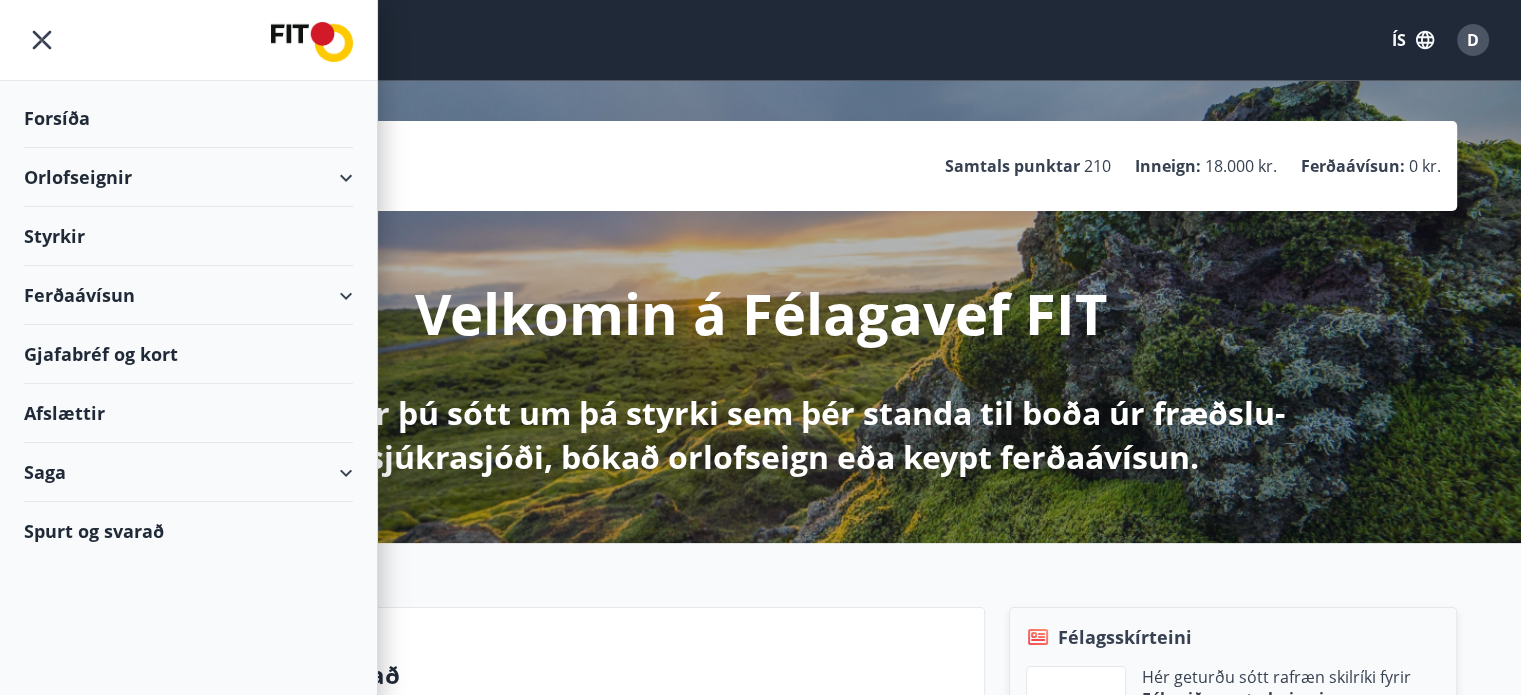click on "Orlofseignir" at bounding box center (188, 177) 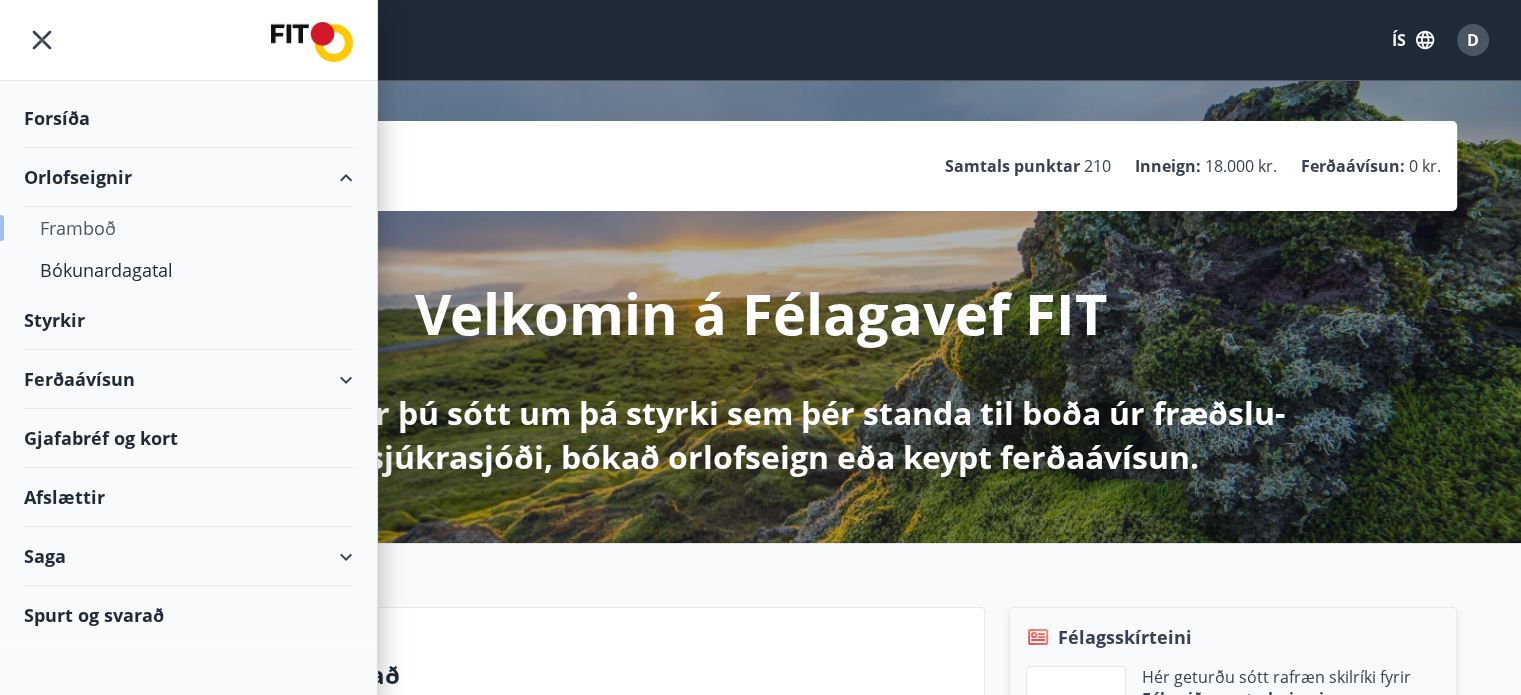 click on "Framboð" at bounding box center (188, 228) 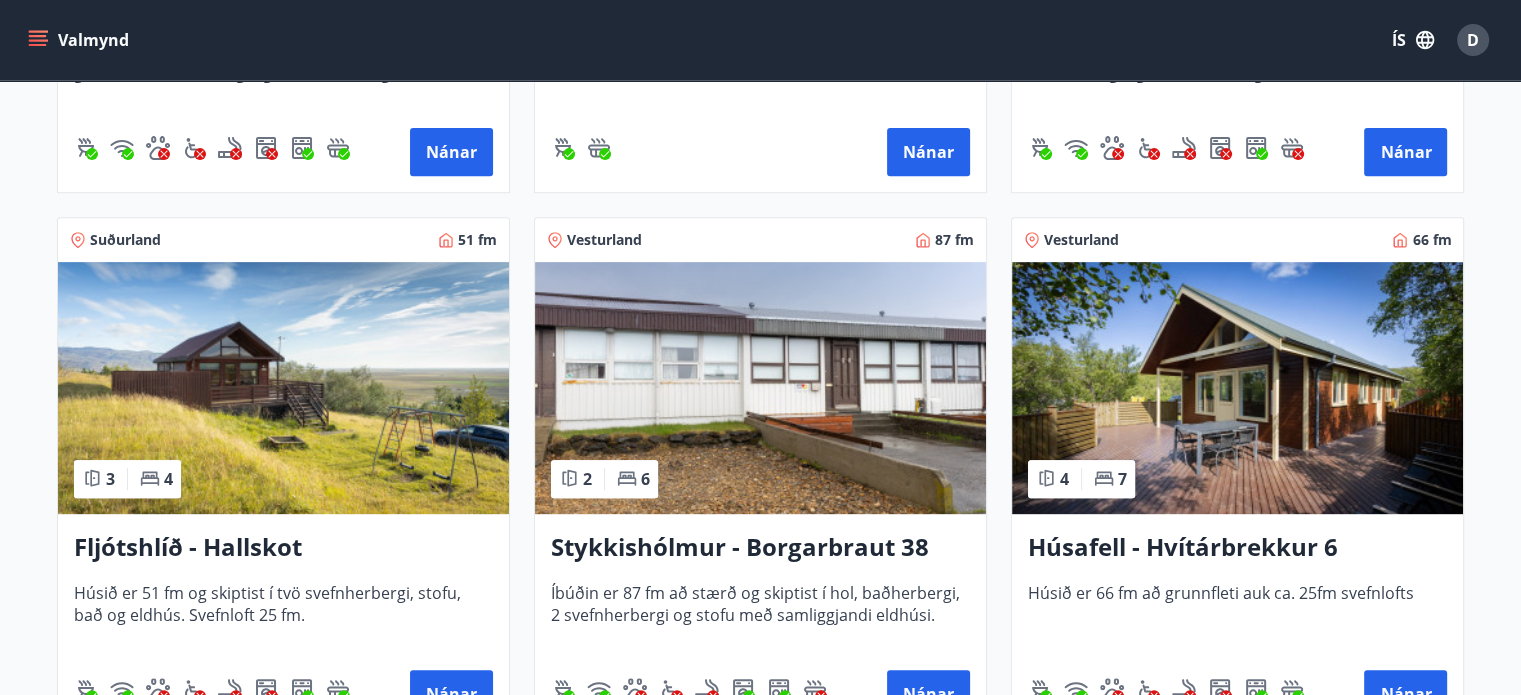 scroll, scrollTop: 900, scrollLeft: 0, axis: vertical 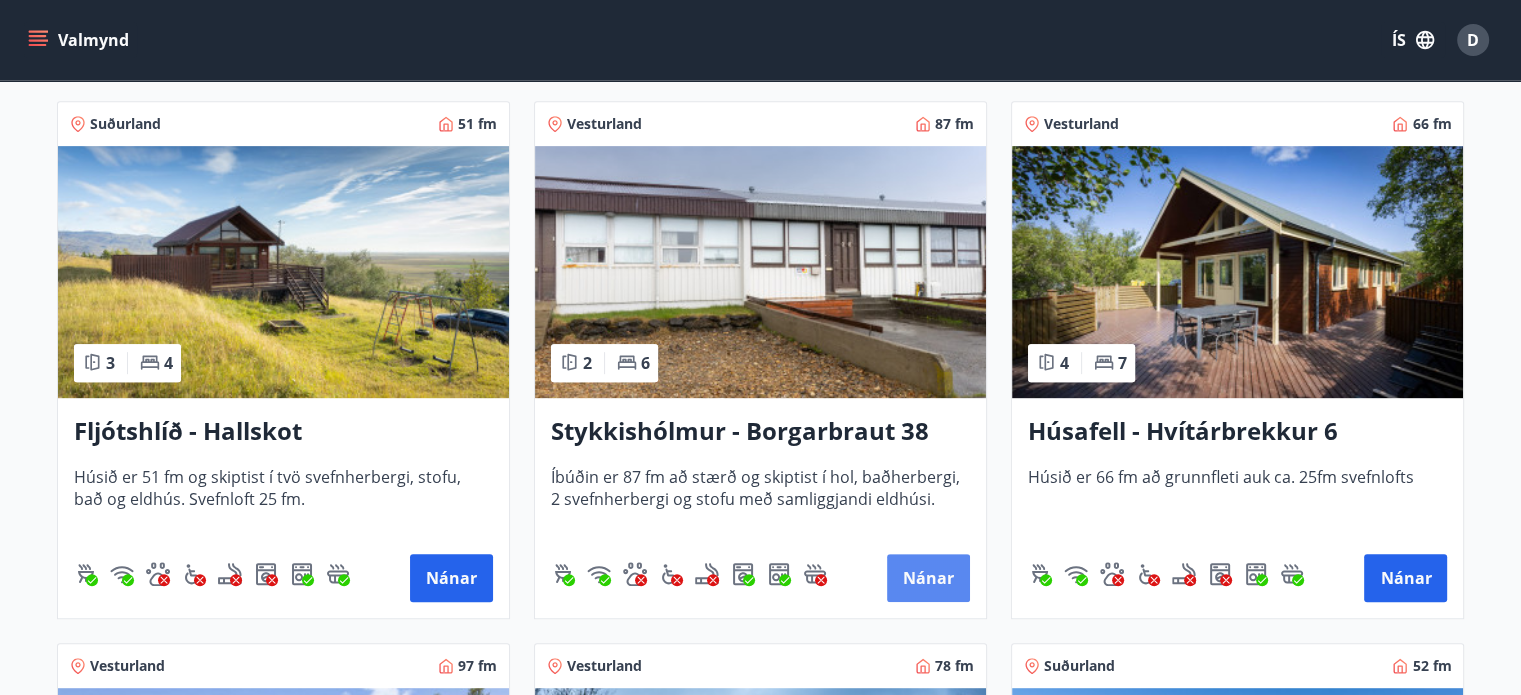 click on "Nánar" at bounding box center (928, 578) 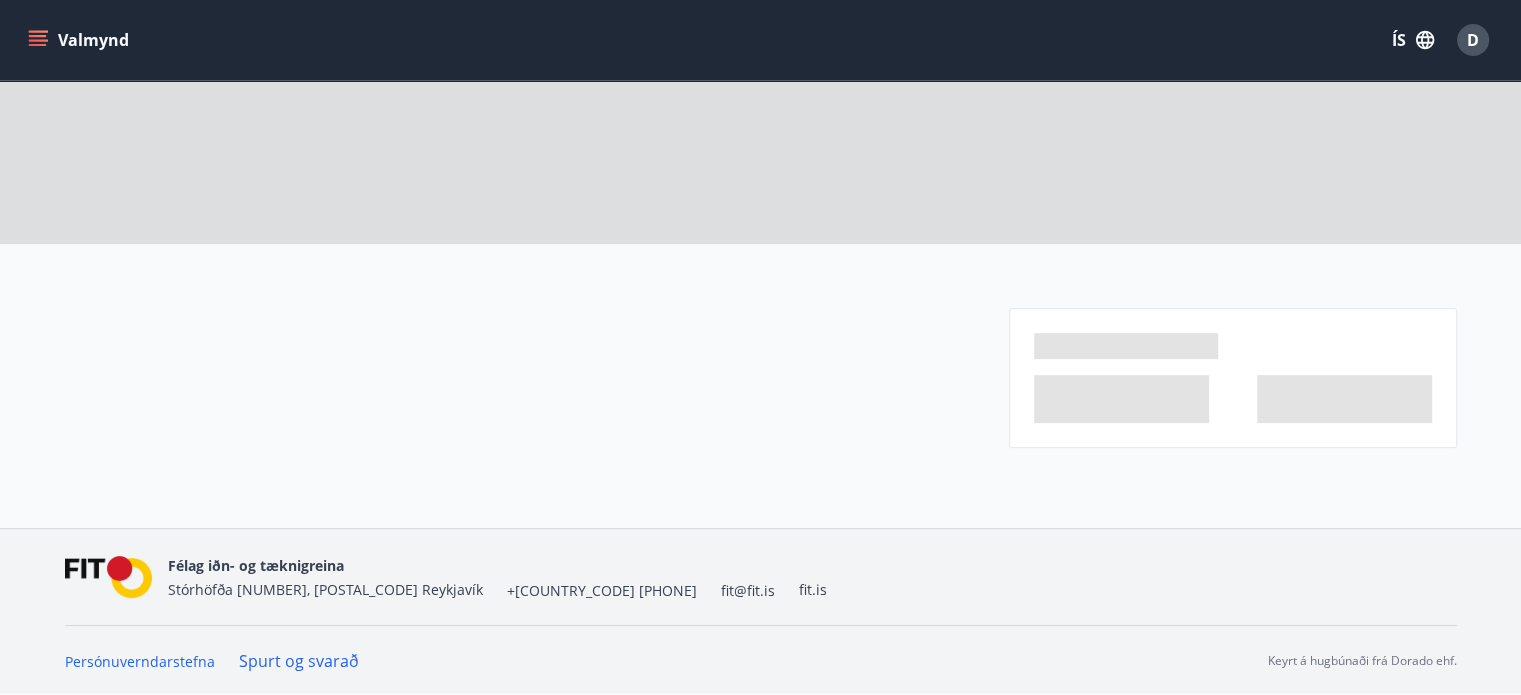 scroll, scrollTop: 0, scrollLeft: 0, axis: both 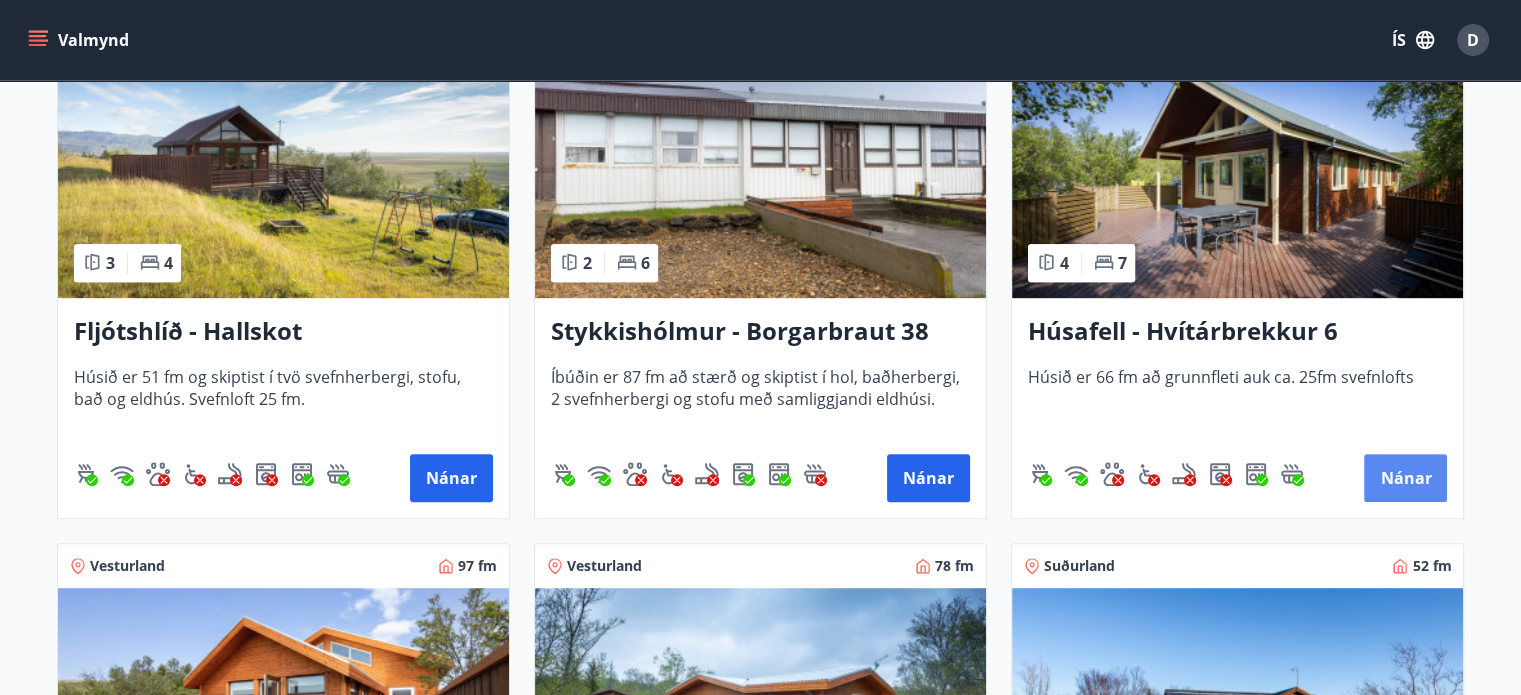 click on "Nánar" at bounding box center [1405, 478] 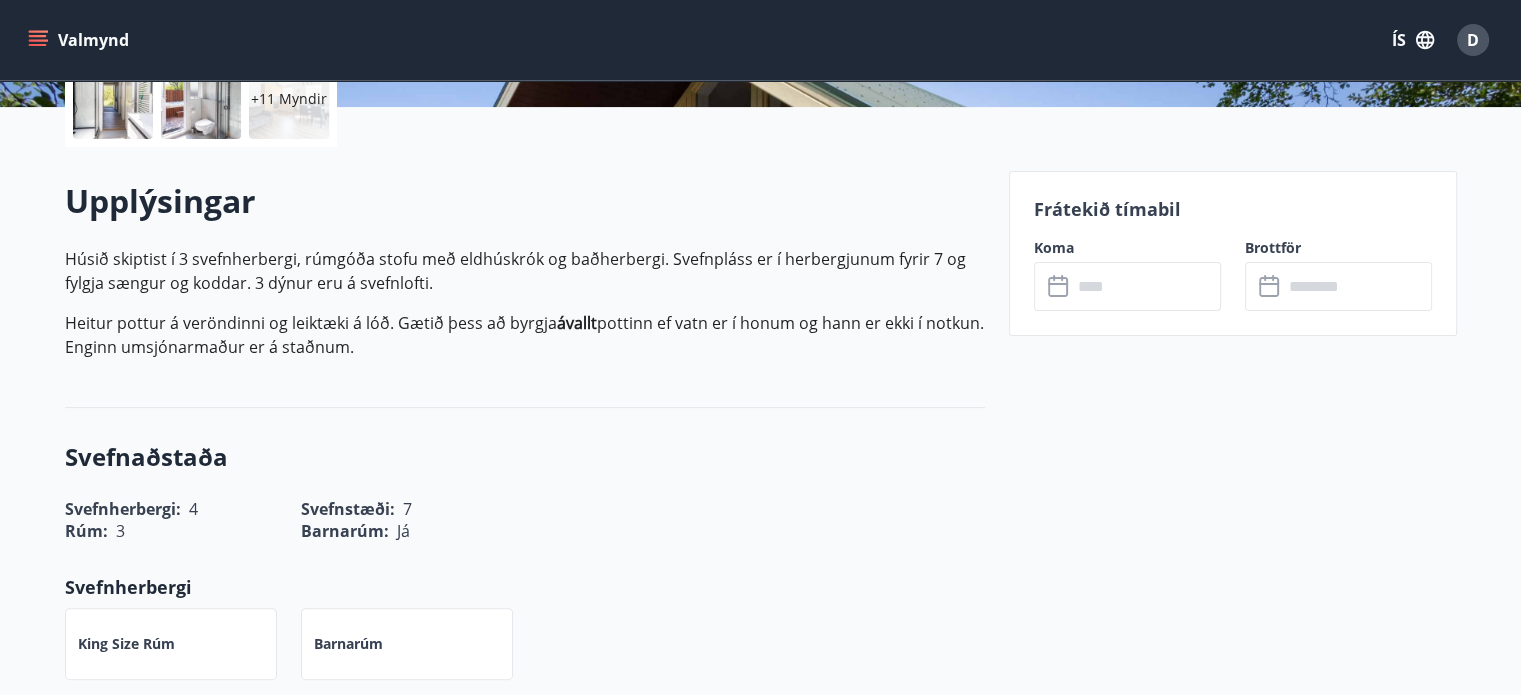 scroll, scrollTop: 500, scrollLeft: 0, axis: vertical 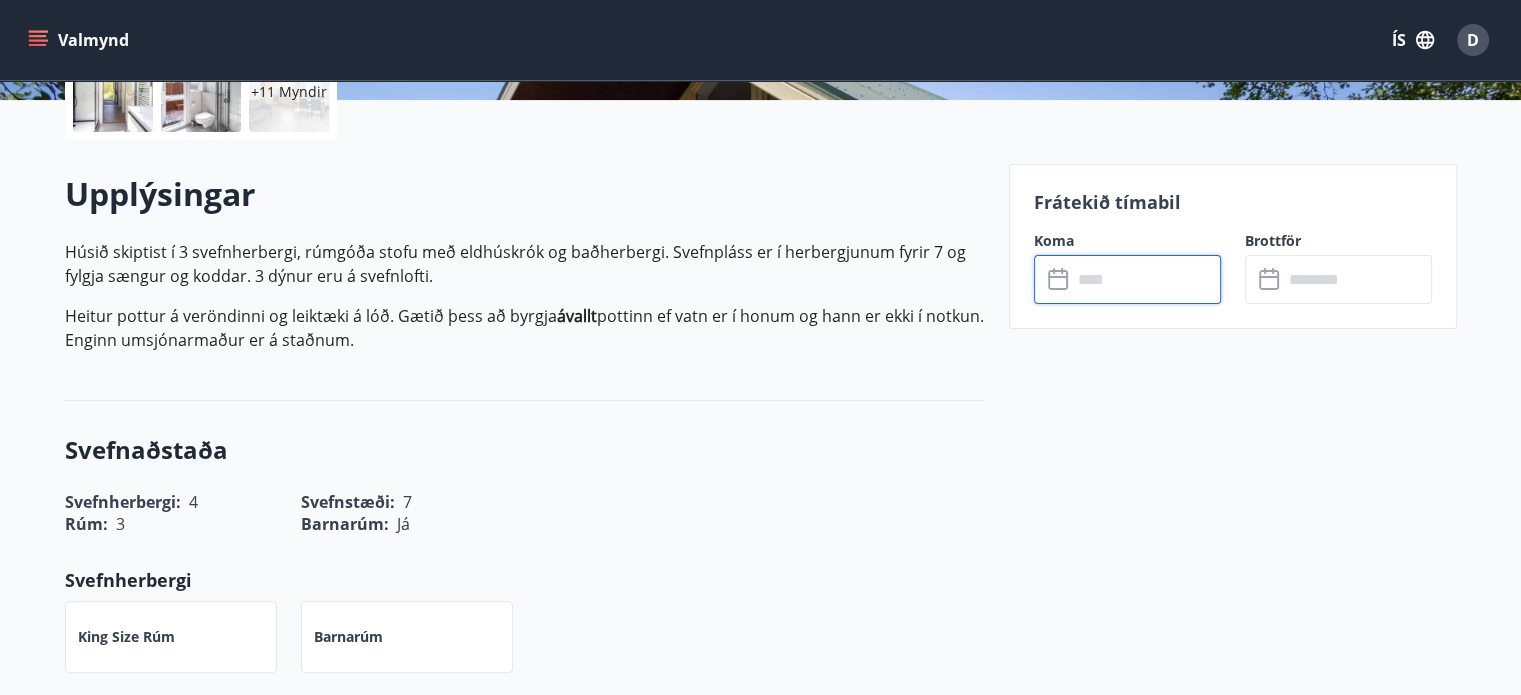 click at bounding box center [1146, 279] 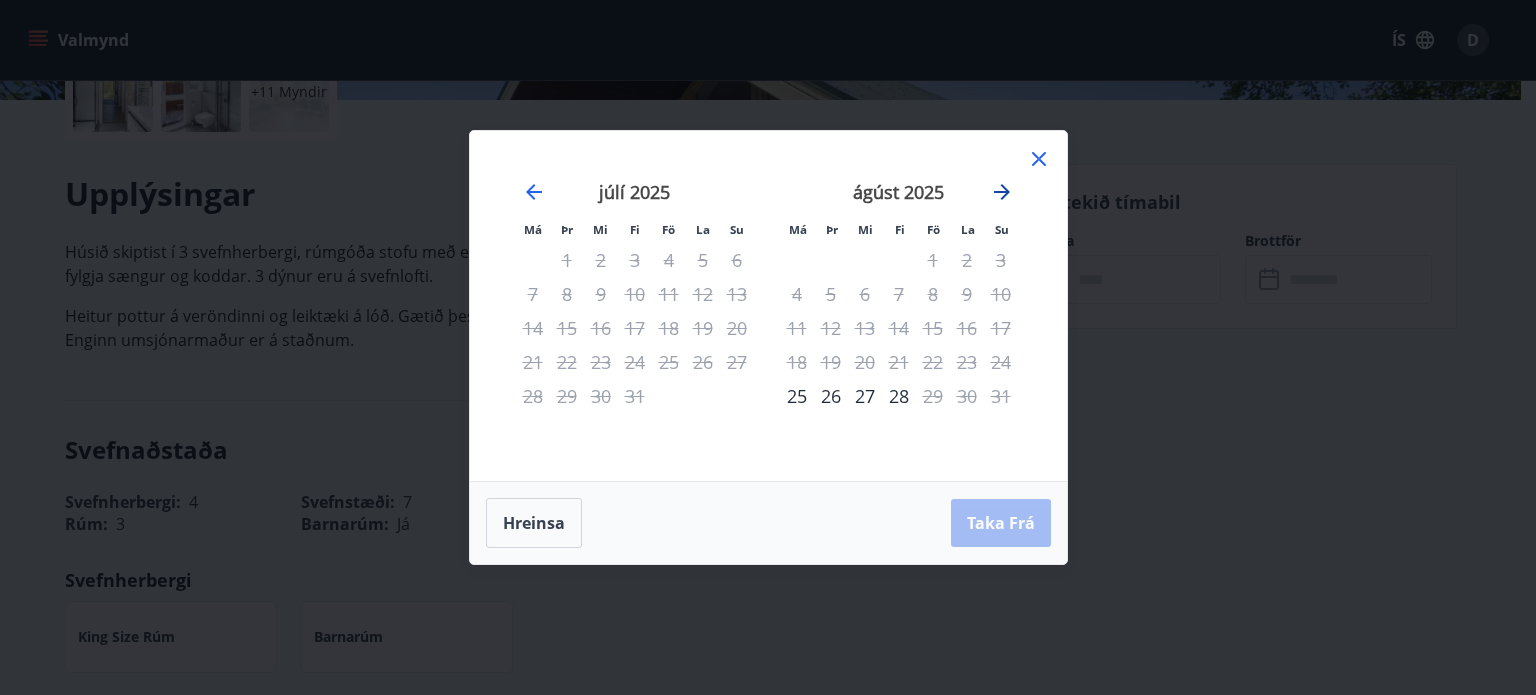 click 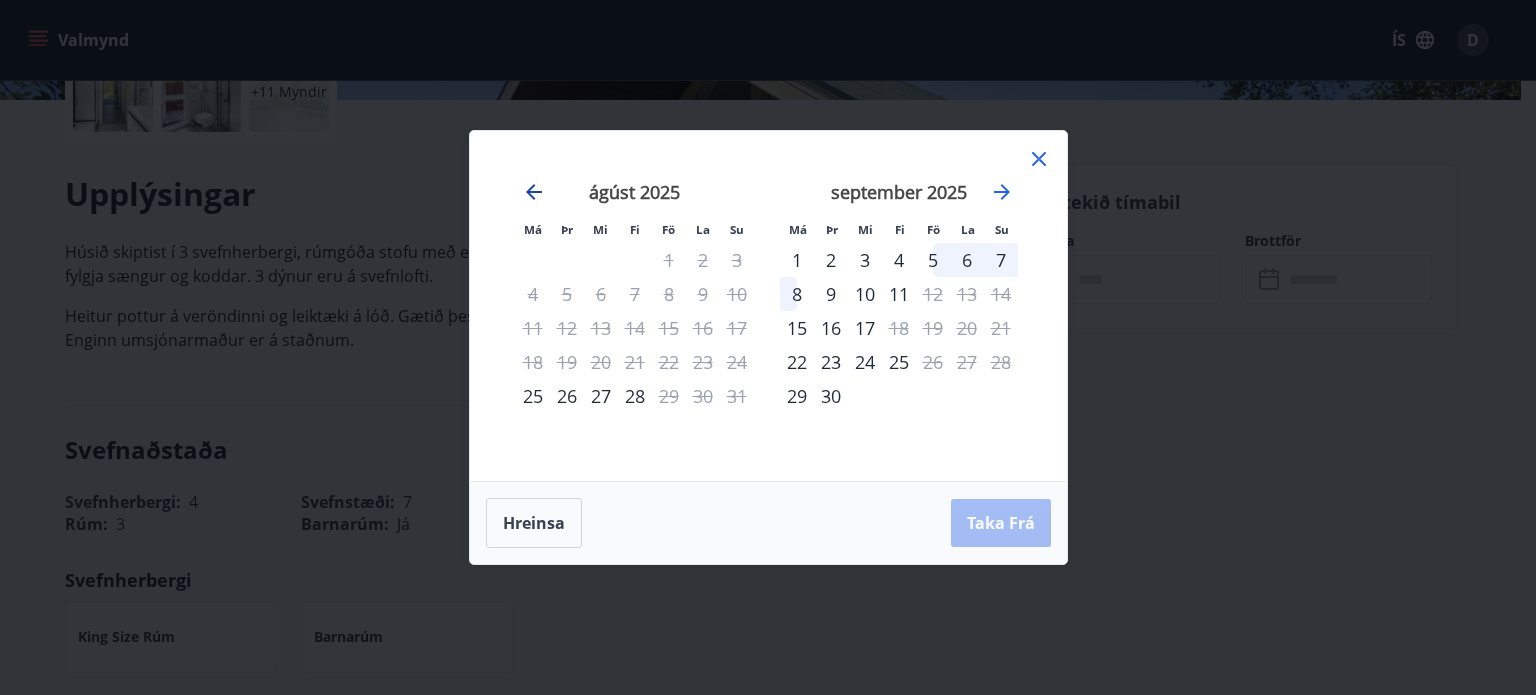 click 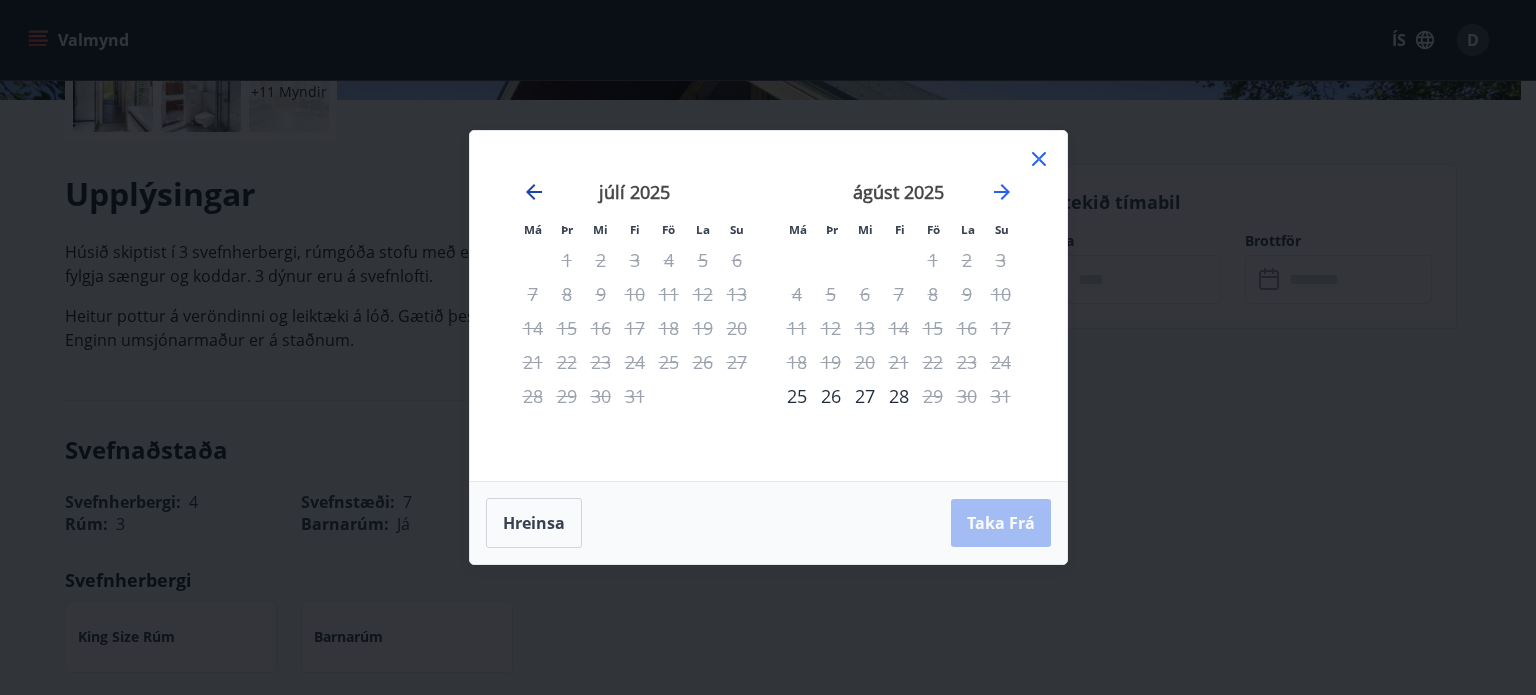click 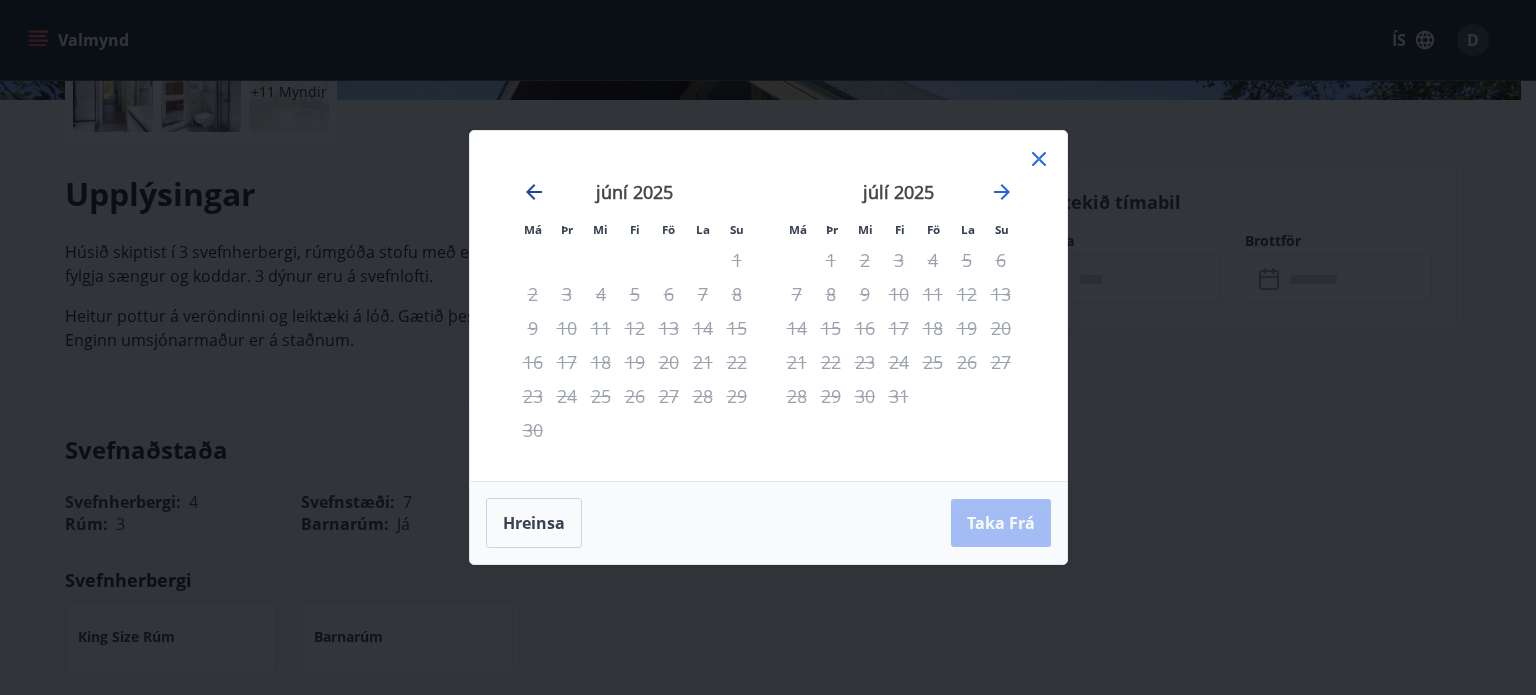 click 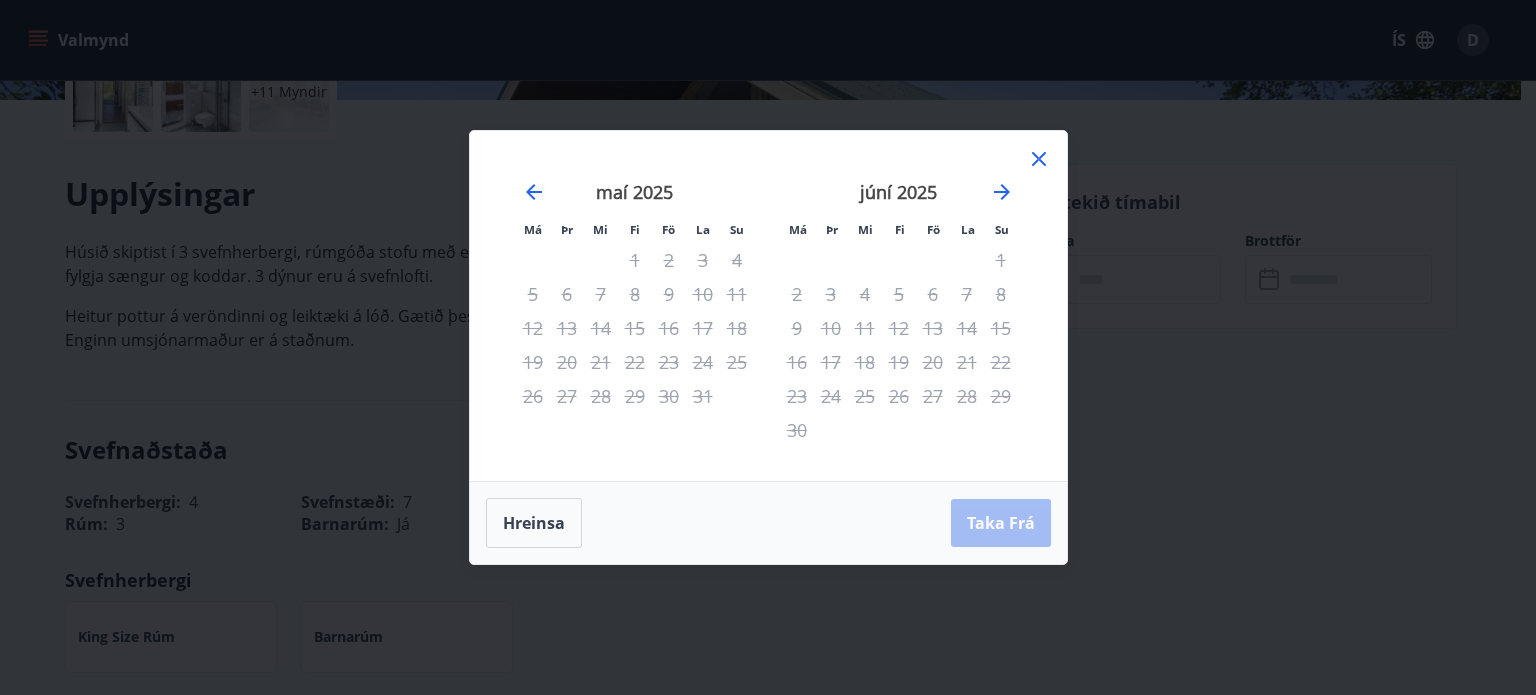 drag, startPoint x: 1045, startPoint y: 123, endPoint x: 1044, endPoint y: 144, distance: 21.023796 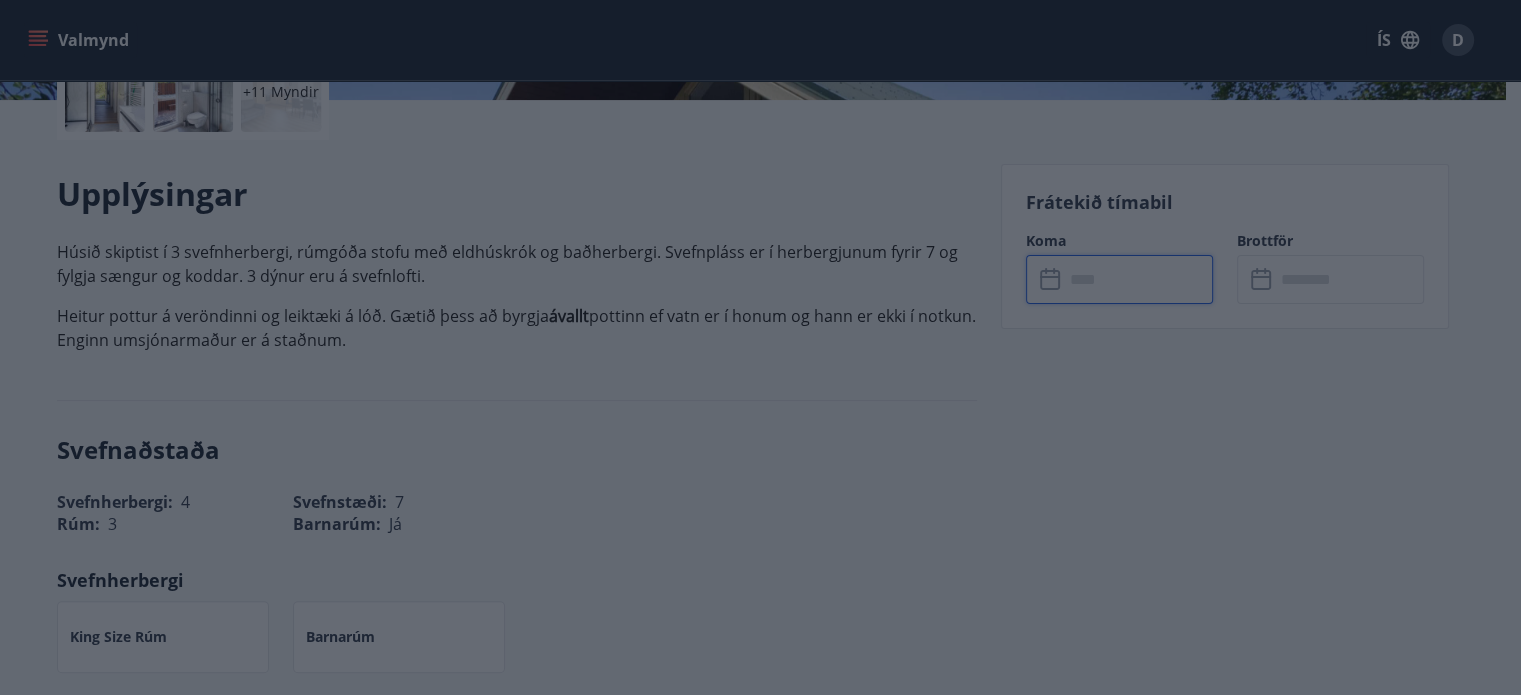 click on "Frátekið tímabil Koma ​ ​ Brottför ​ ​" at bounding box center (1225, 246) 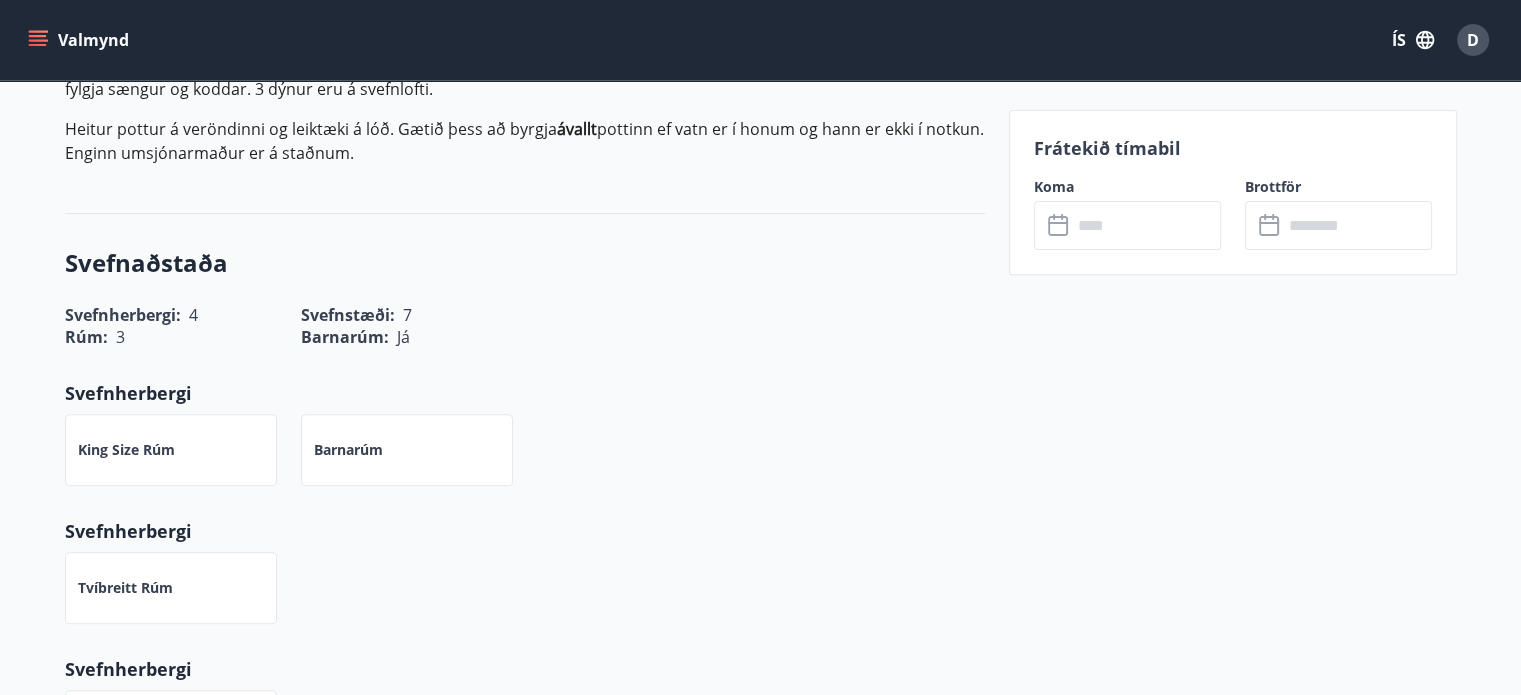 scroll, scrollTop: 400, scrollLeft: 0, axis: vertical 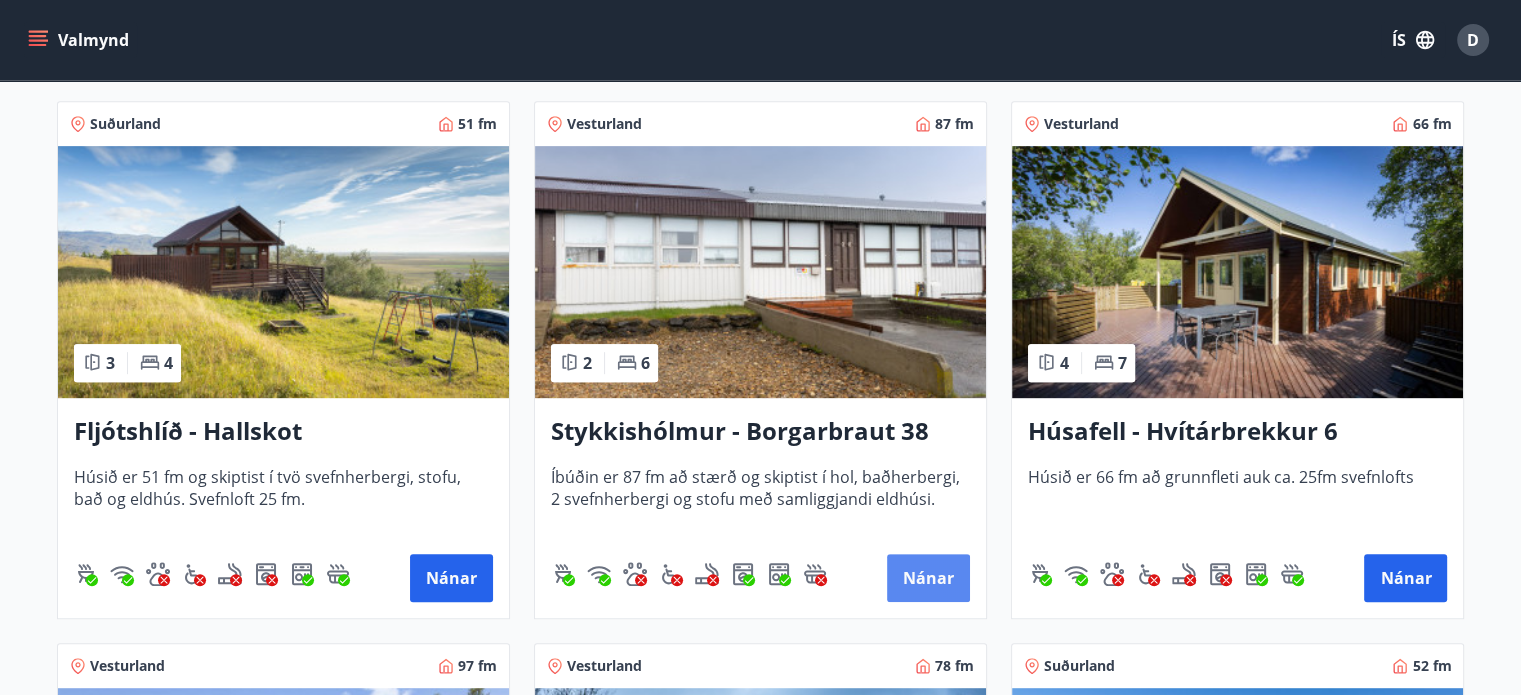 click on "Nánar" at bounding box center (928, 578) 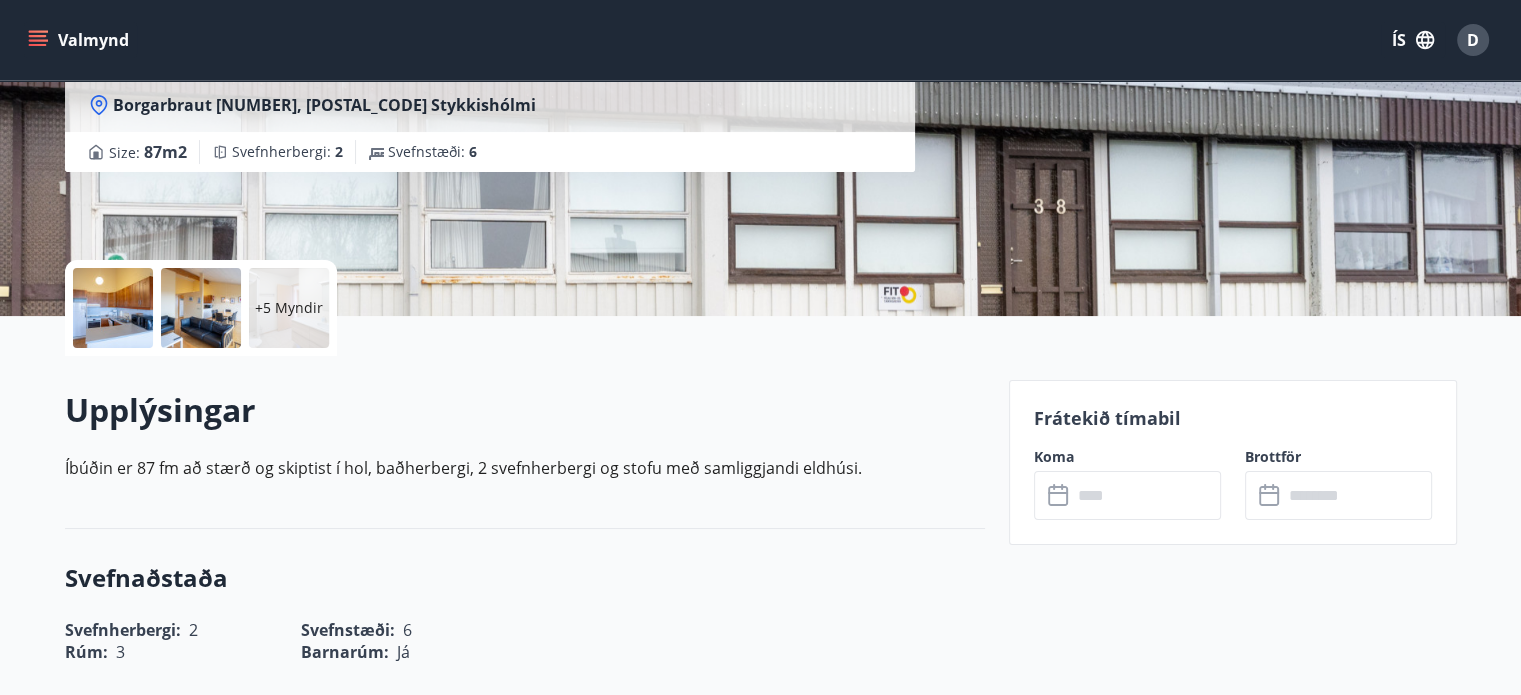 scroll, scrollTop: 500, scrollLeft: 0, axis: vertical 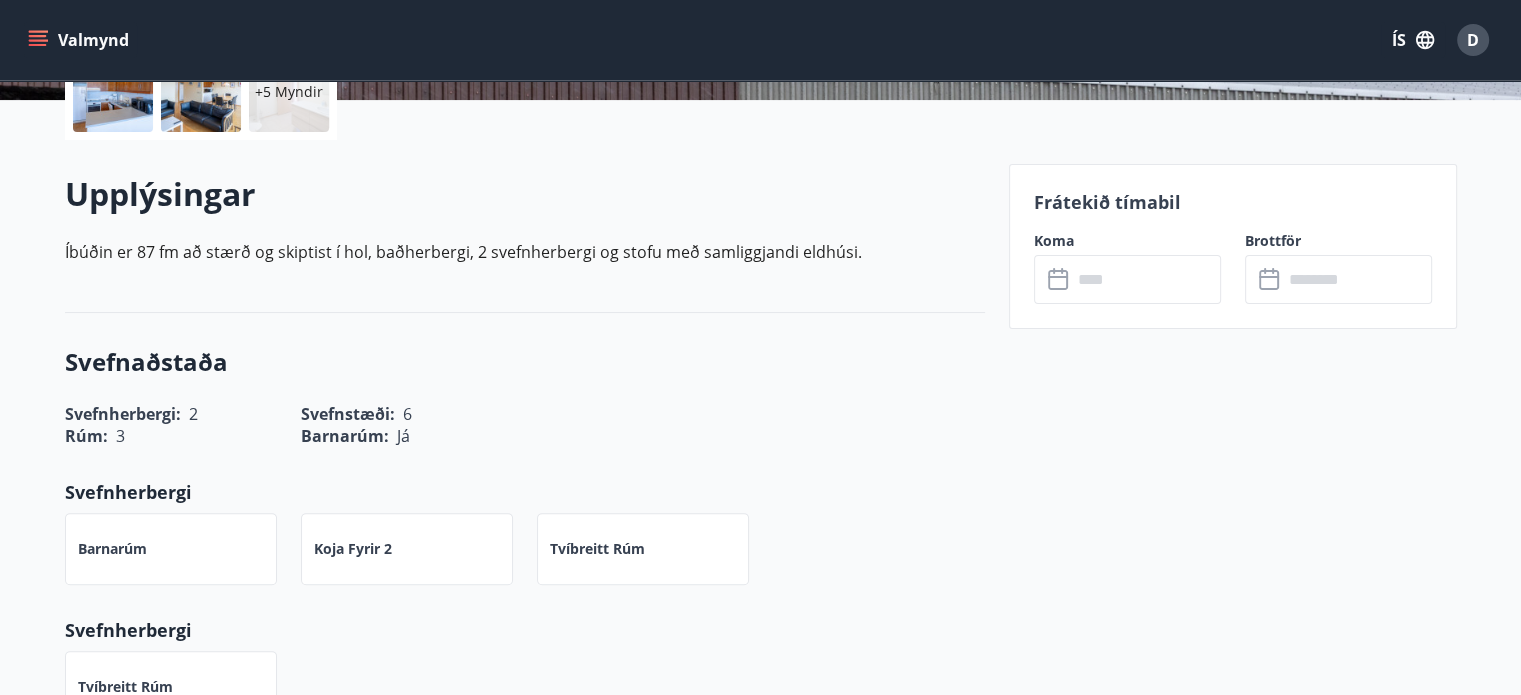 click at bounding box center (1146, 279) 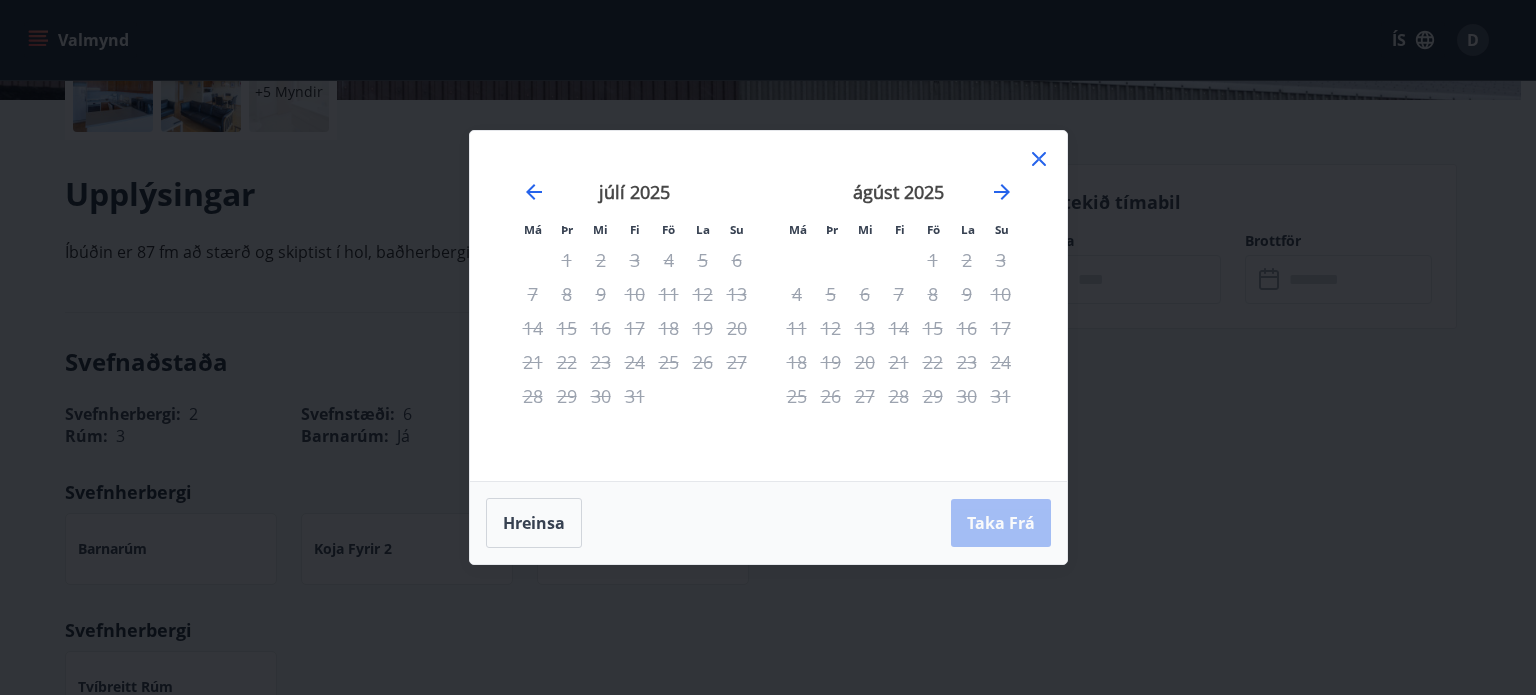click 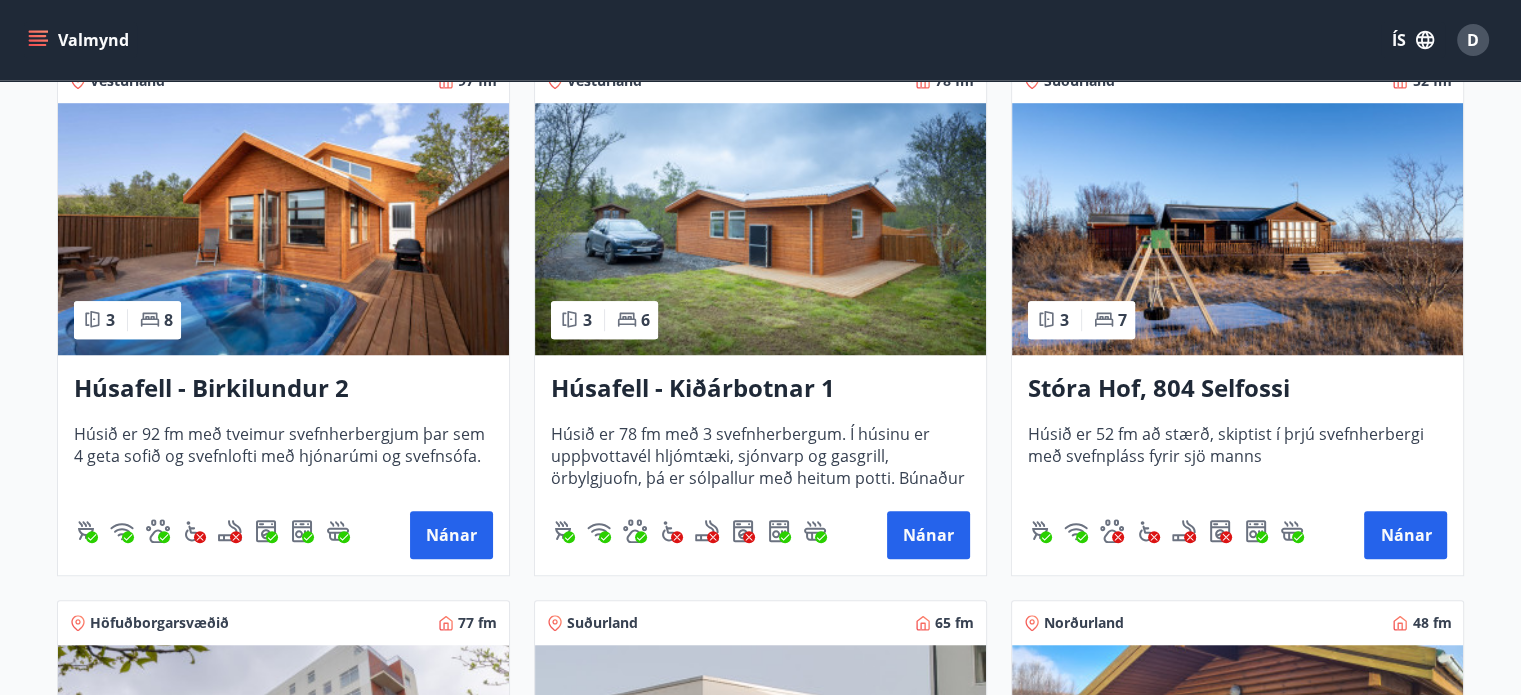 scroll, scrollTop: 1600, scrollLeft: 0, axis: vertical 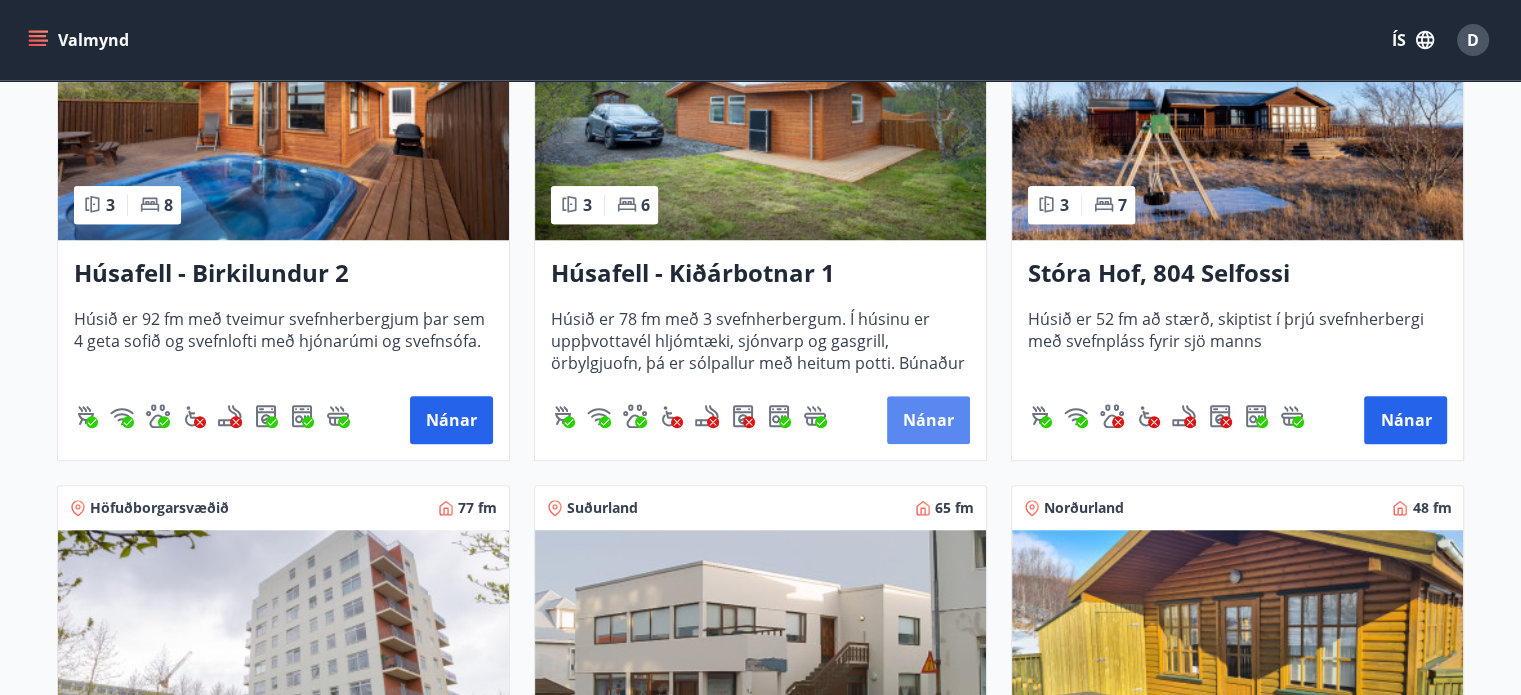 click on "Nánar" at bounding box center [928, 420] 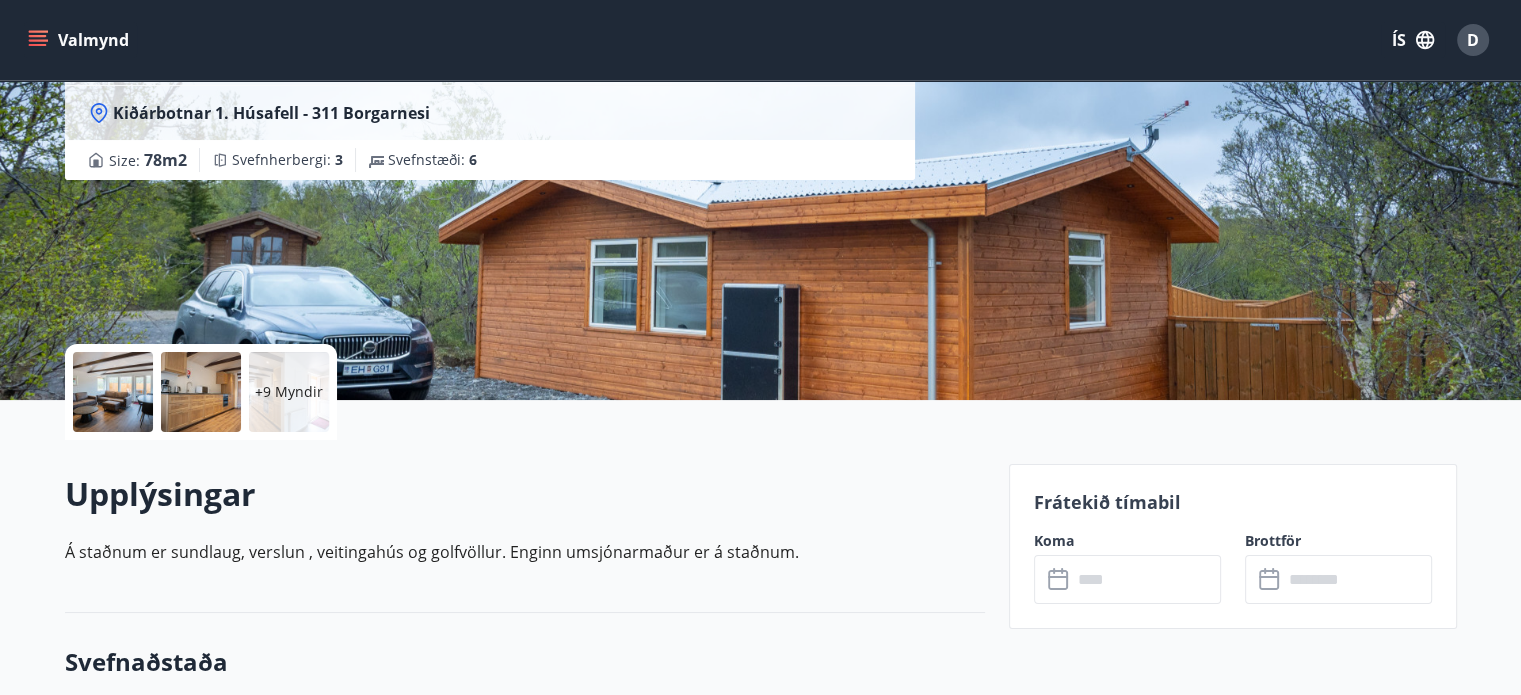 scroll, scrollTop: 300, scrollLeft: 0, axis: vertical 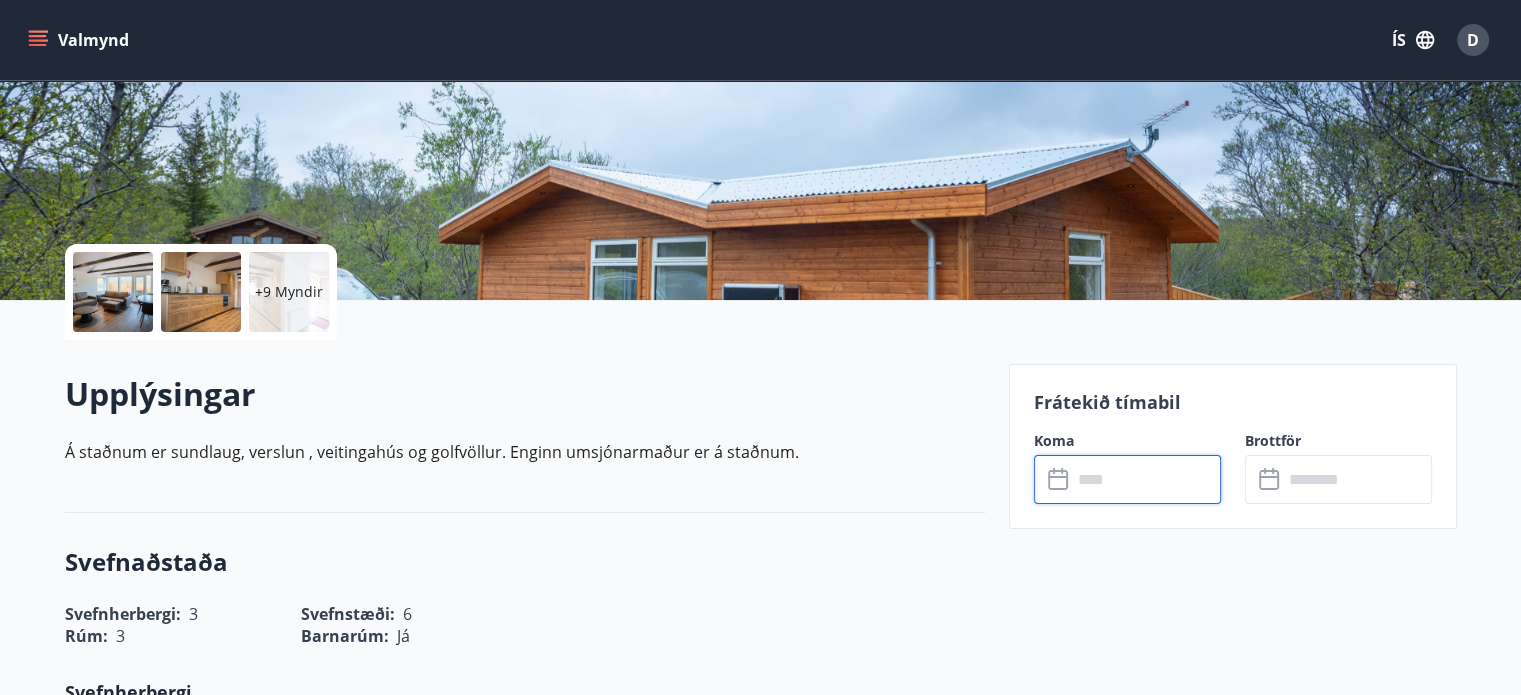 click at bounding box center [1146, 479] 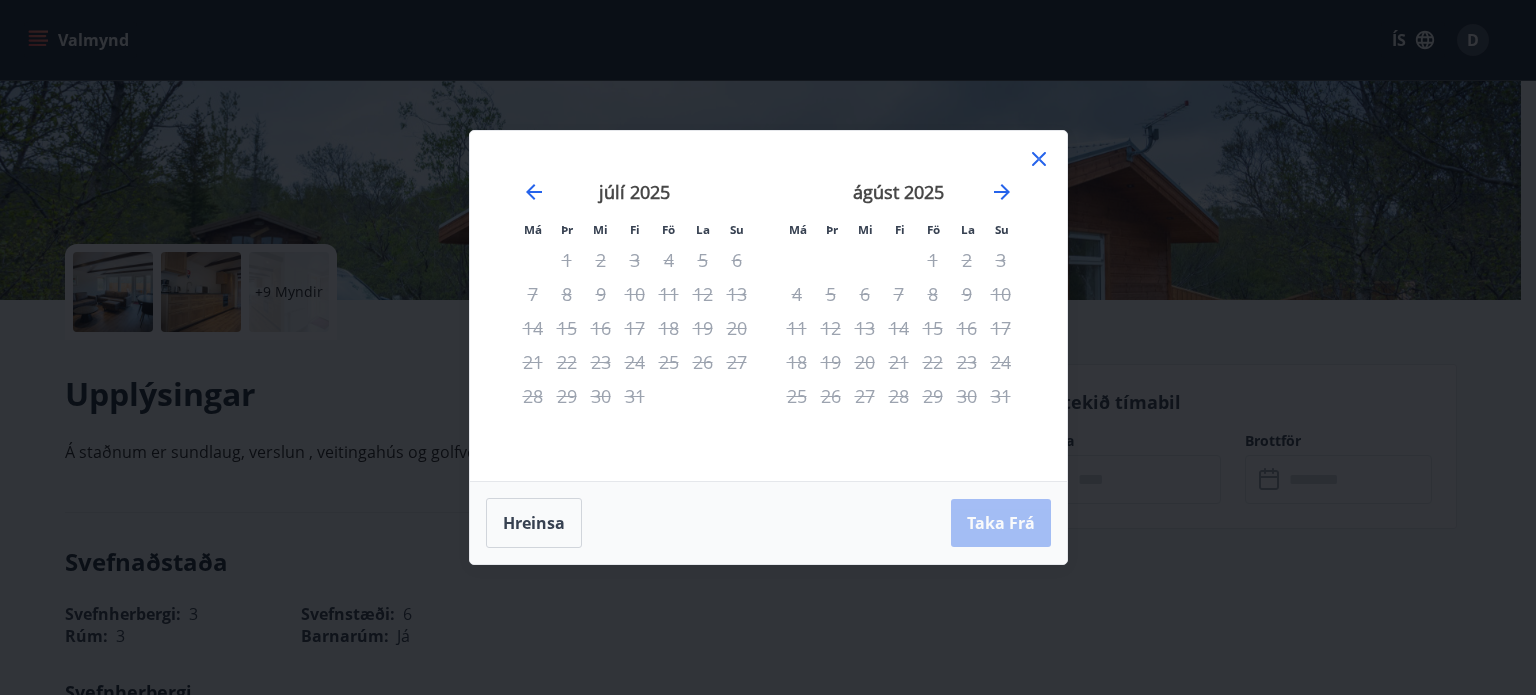 click 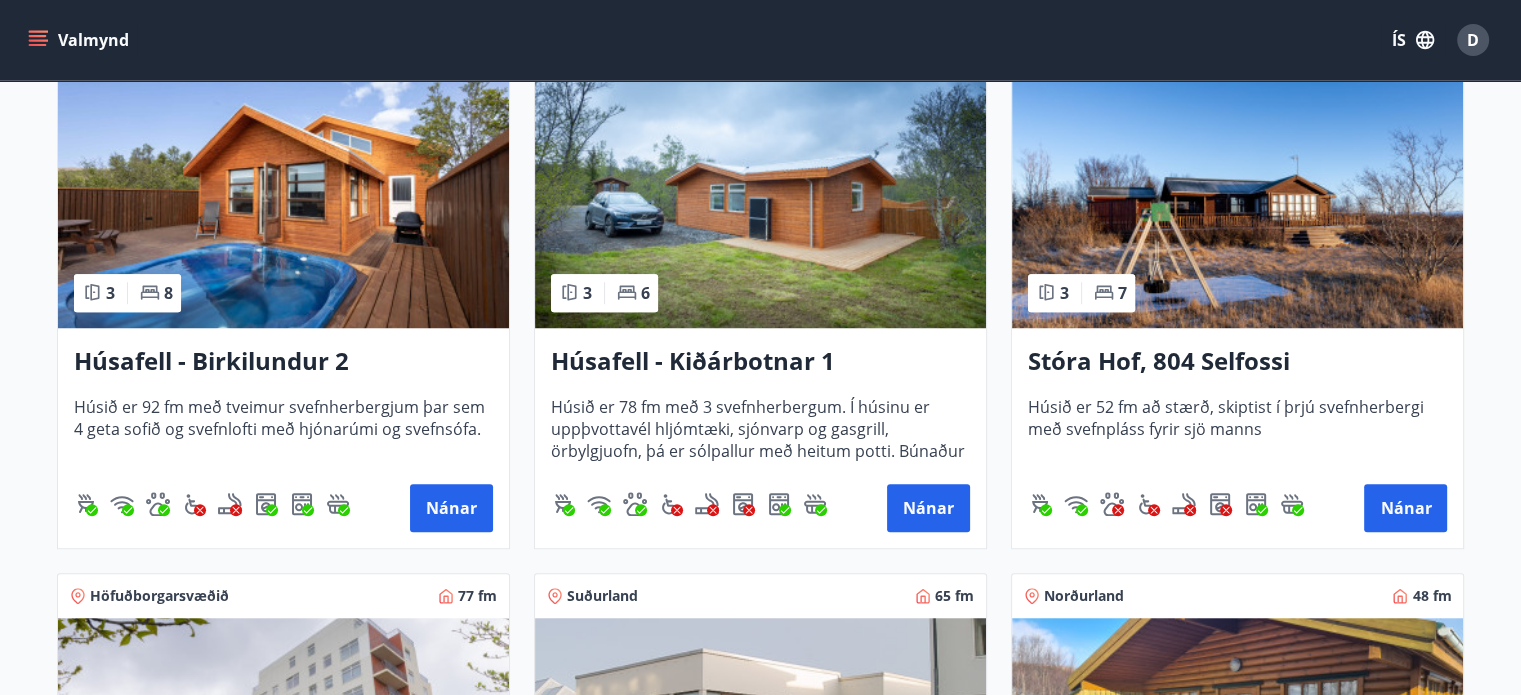 scroll, scrollTop: 1427, scrollLeft: 0, axis: vertical 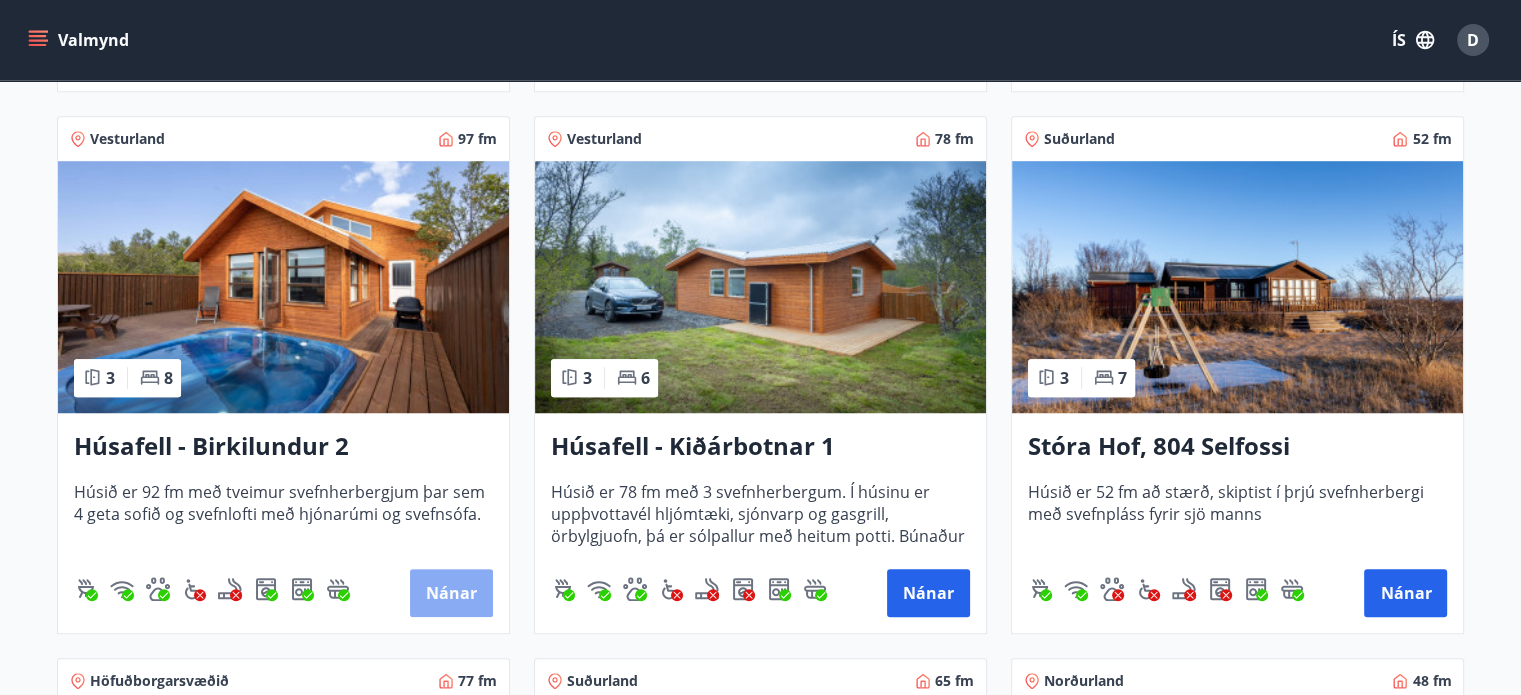 click on "Nánar" at bounding box center [451, 593] 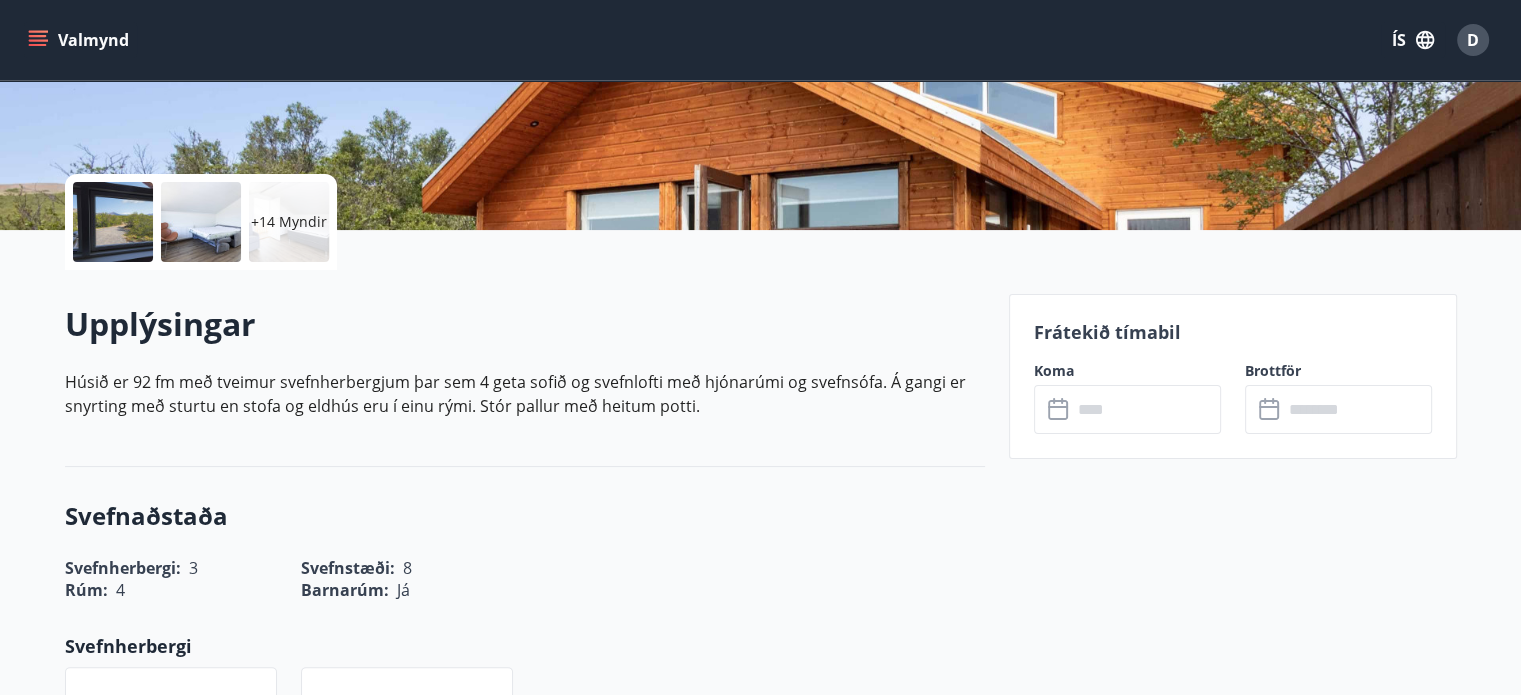 scroll, scrollTop: 400, scrollLeft: 0, axis: vertical 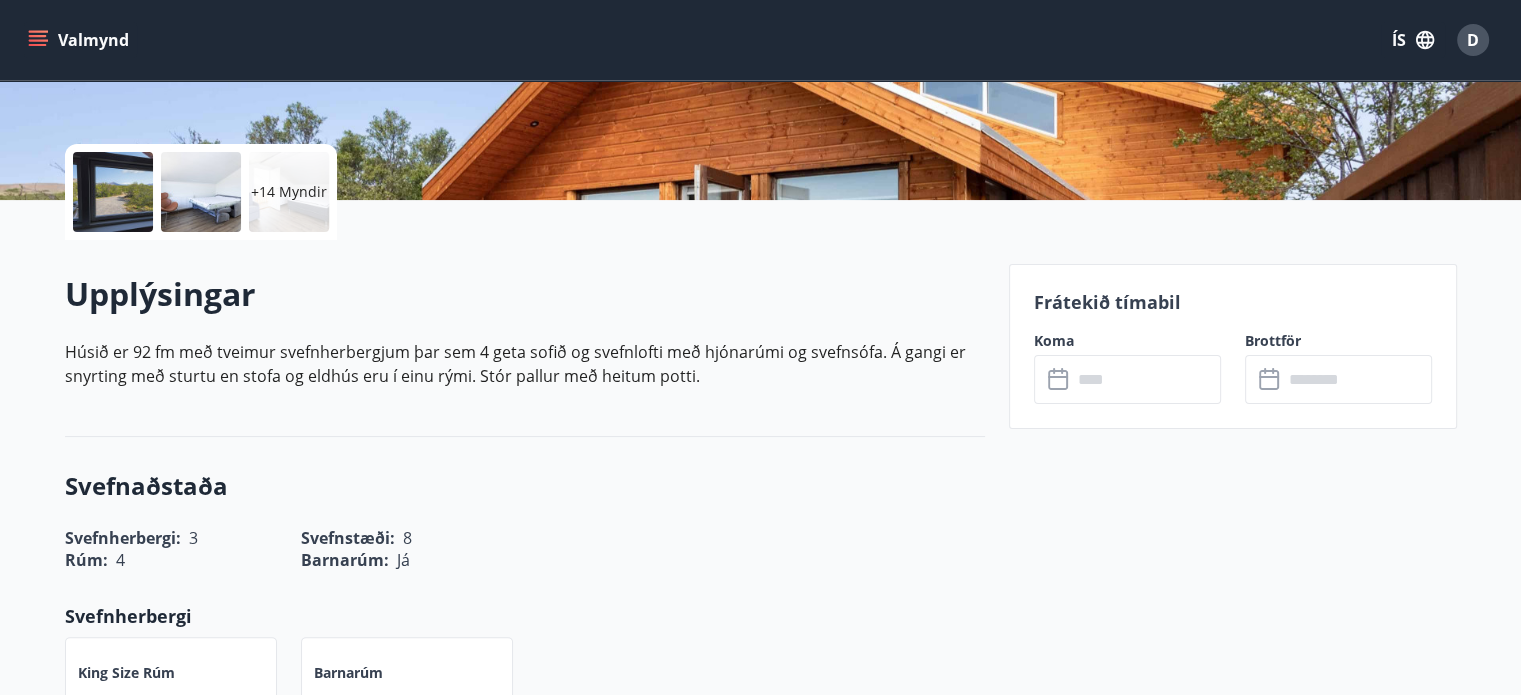 click at bounding box center (1146, 379) 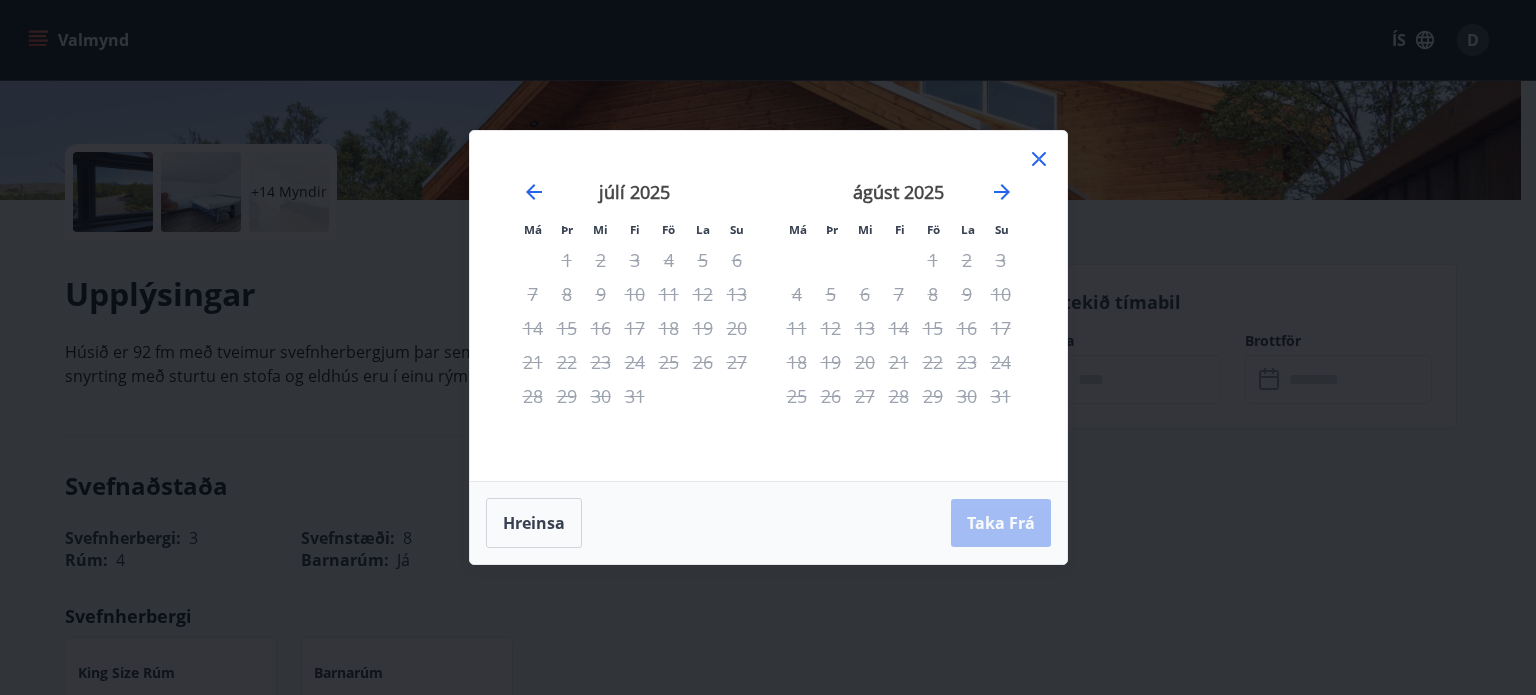 click 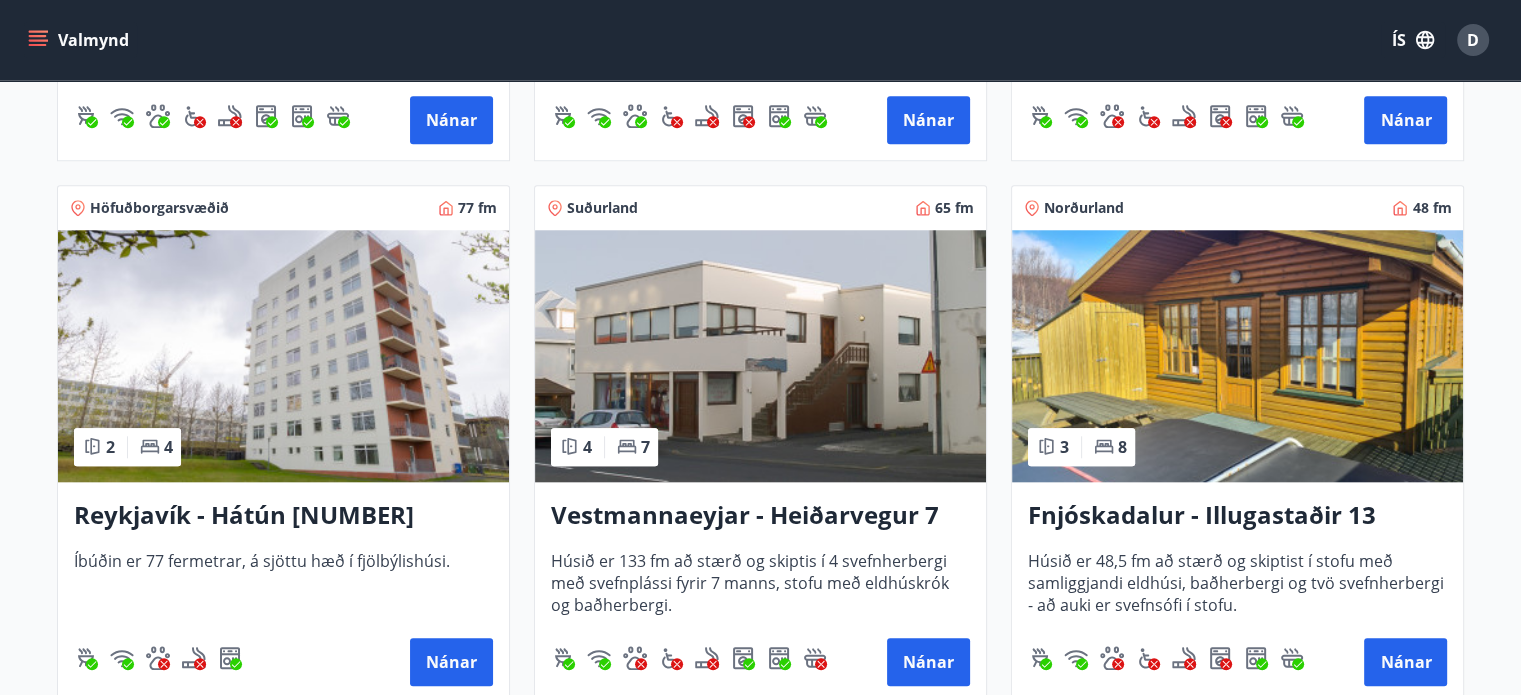 scroll, scrollTop: 2000, scrollLeft: 0, axis: vertical 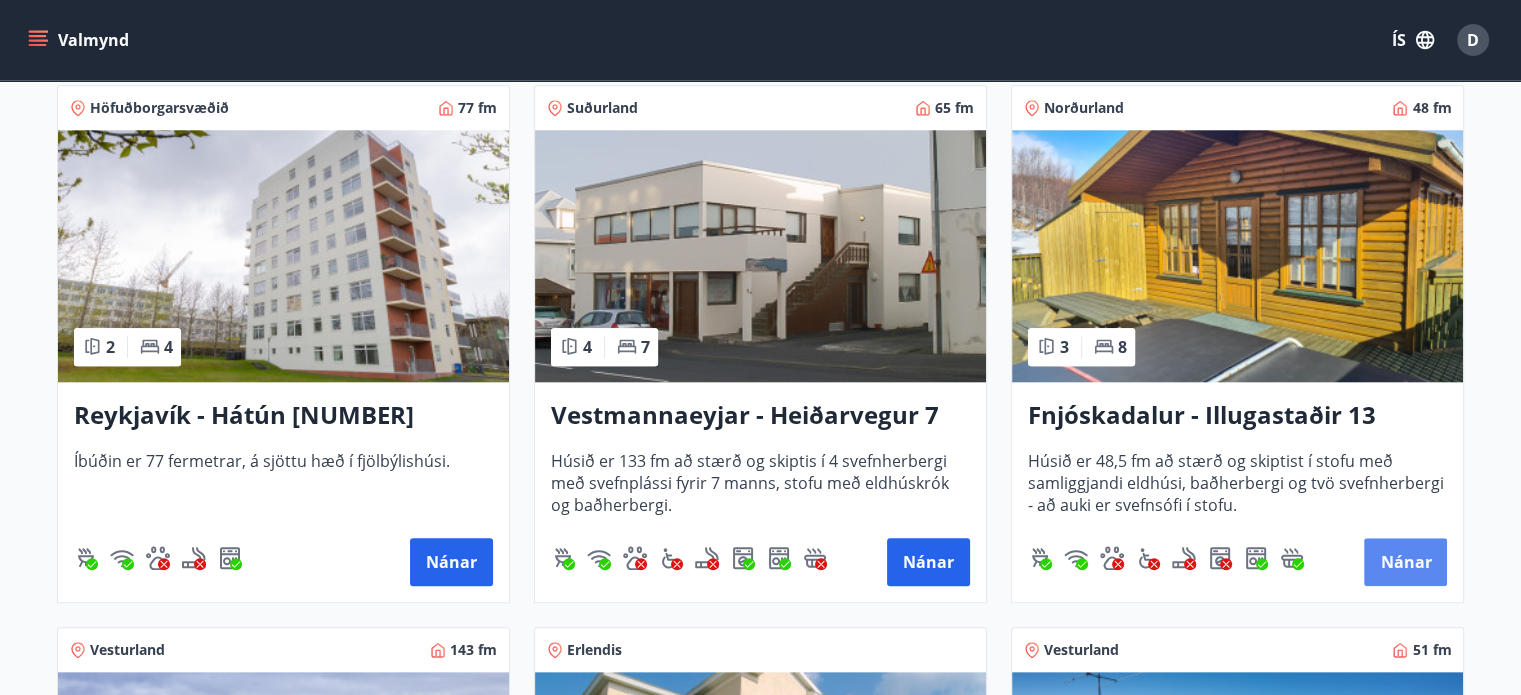 click on "Nánar" at bounding box center (1405, 562) 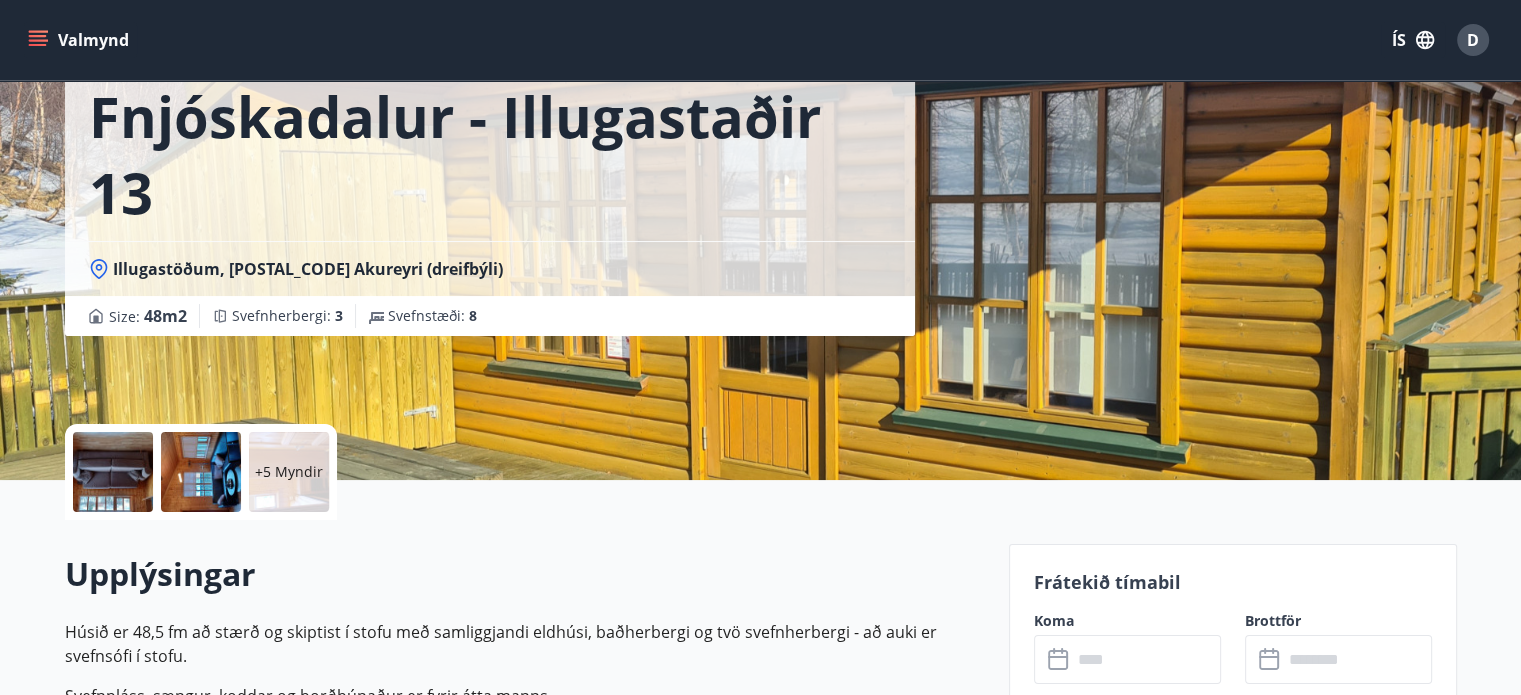 scroll, scrollTop: 400, scrollLeft: 0, axis: vertical 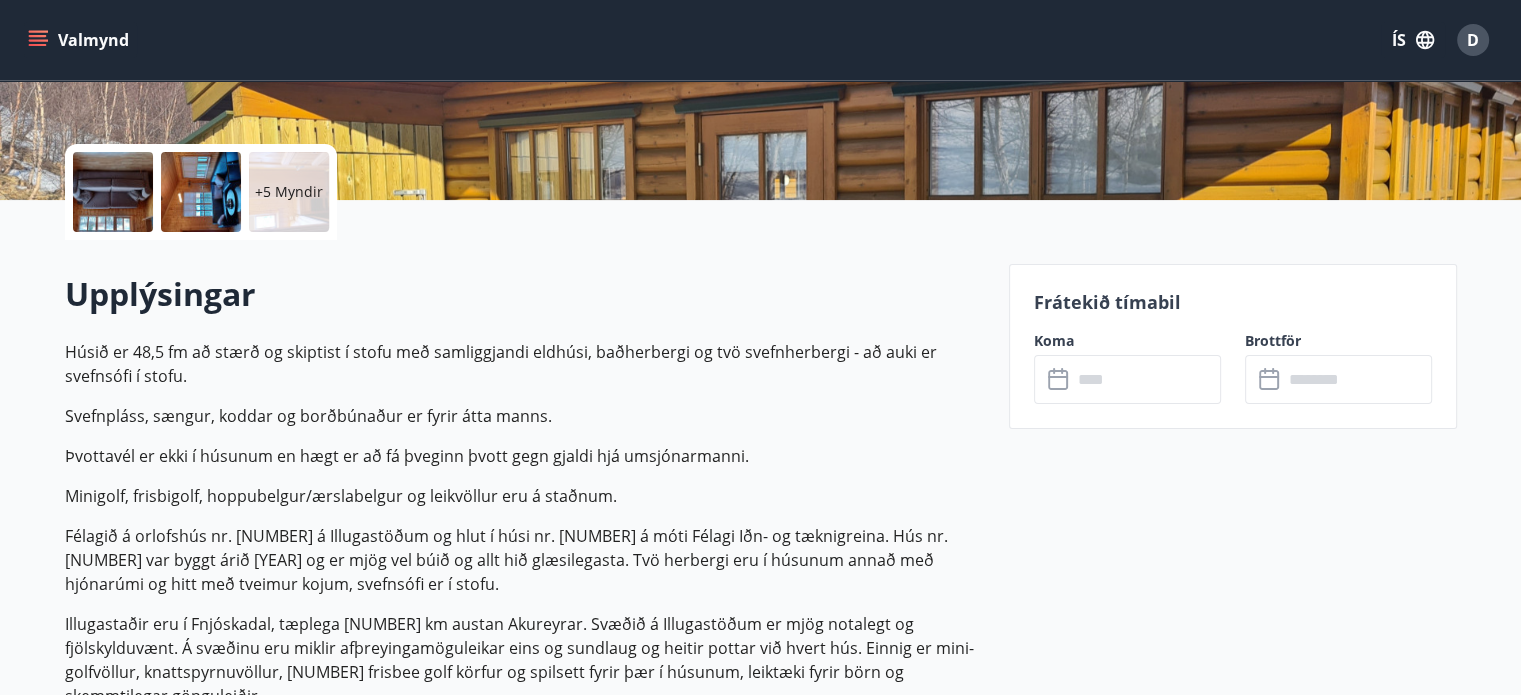 click at bounding box center [1146, 379] 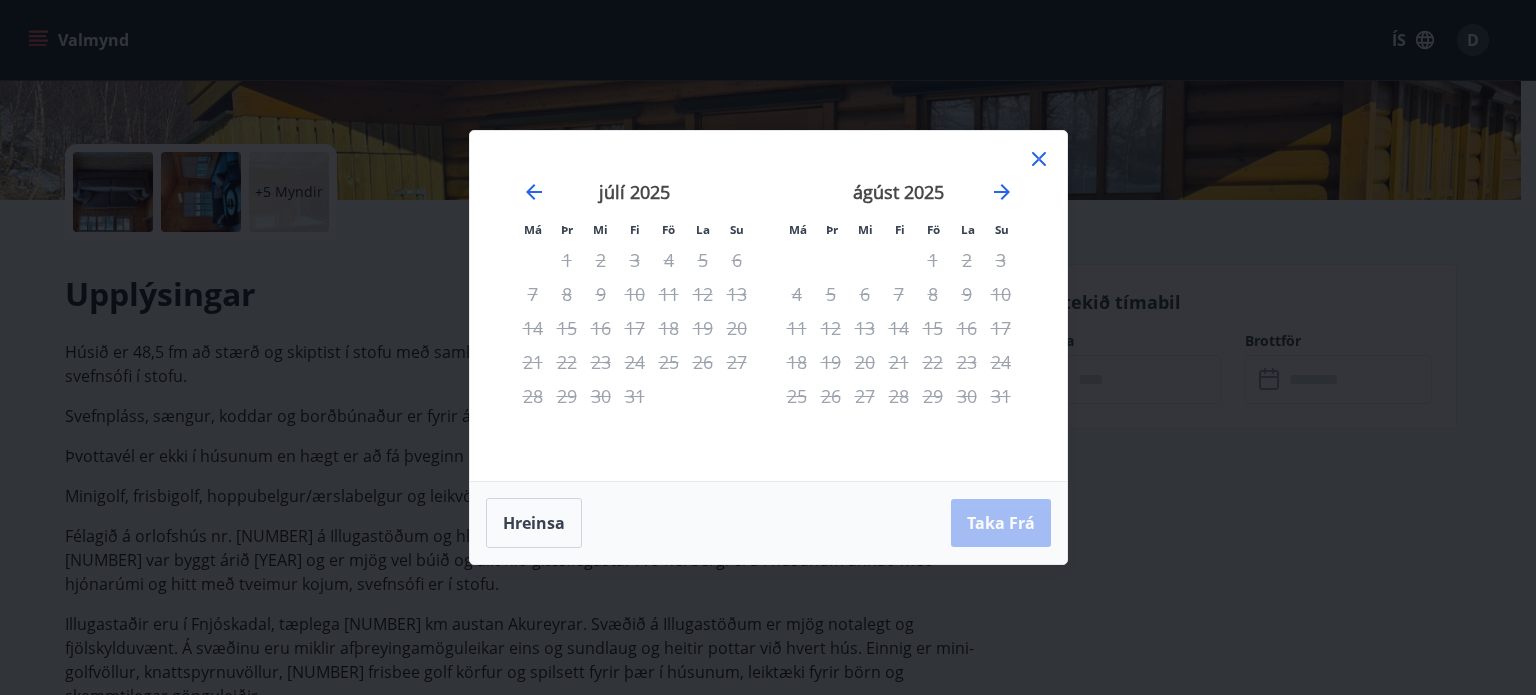 click 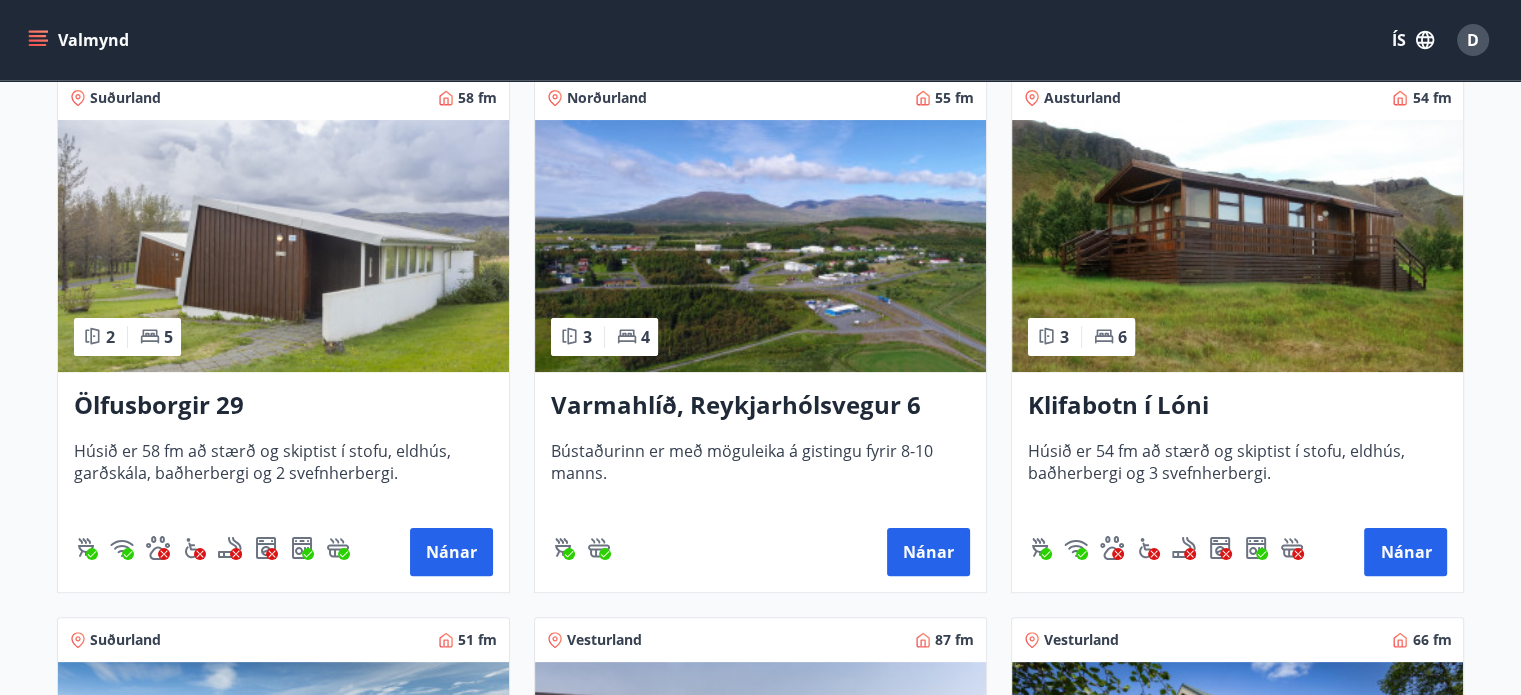 scroll, scrollTop: 300, scrollLeft: 0, axis: vertical 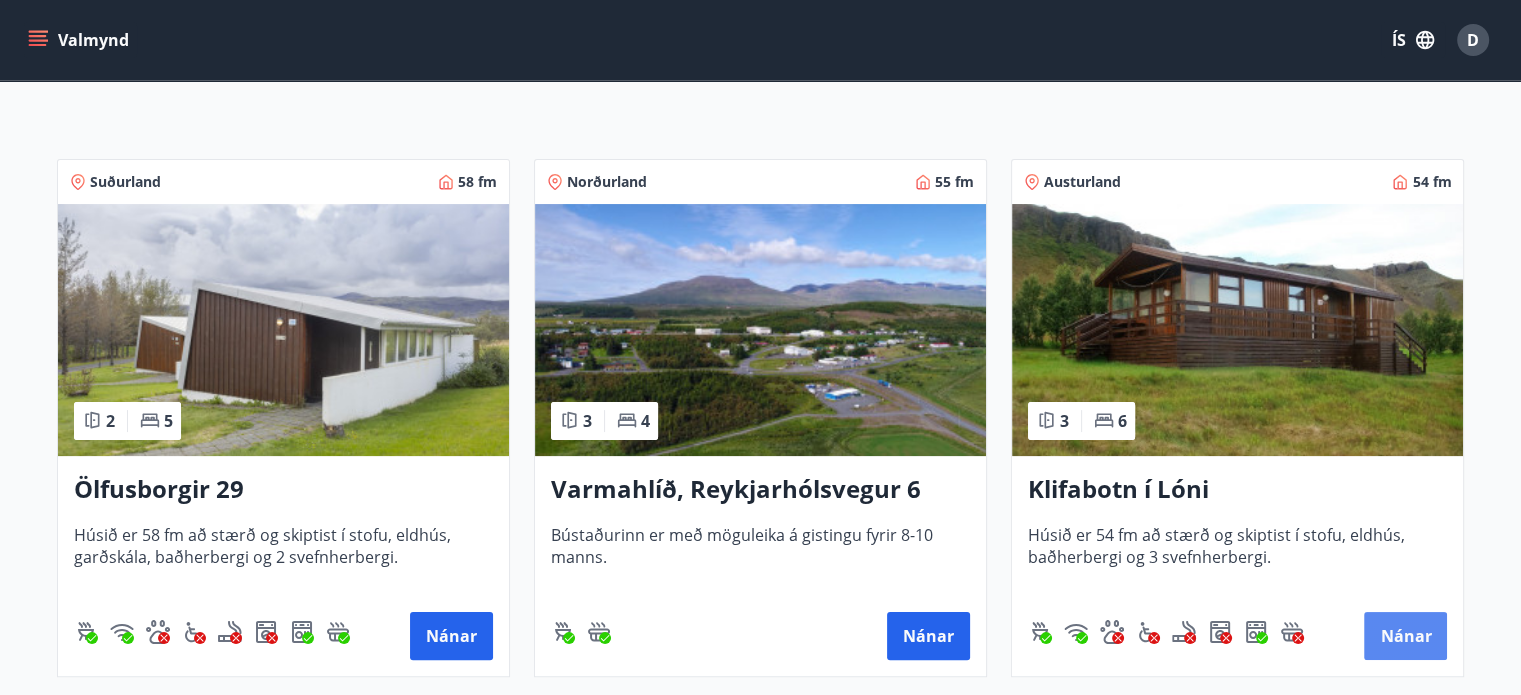 click on "Nánar" at bounding box center (1405, 636) 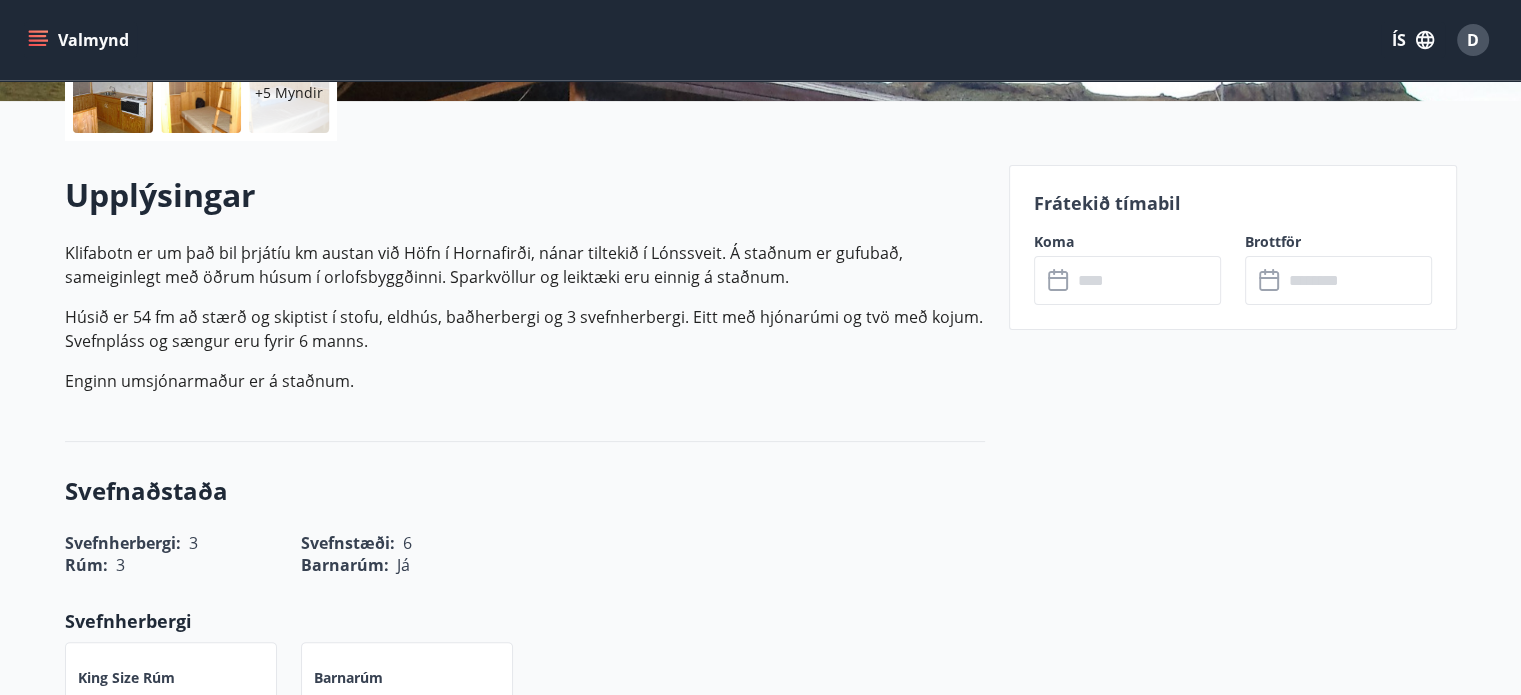 scroll, scrollTop: 500, scrollLeft: 0, axis: vertical 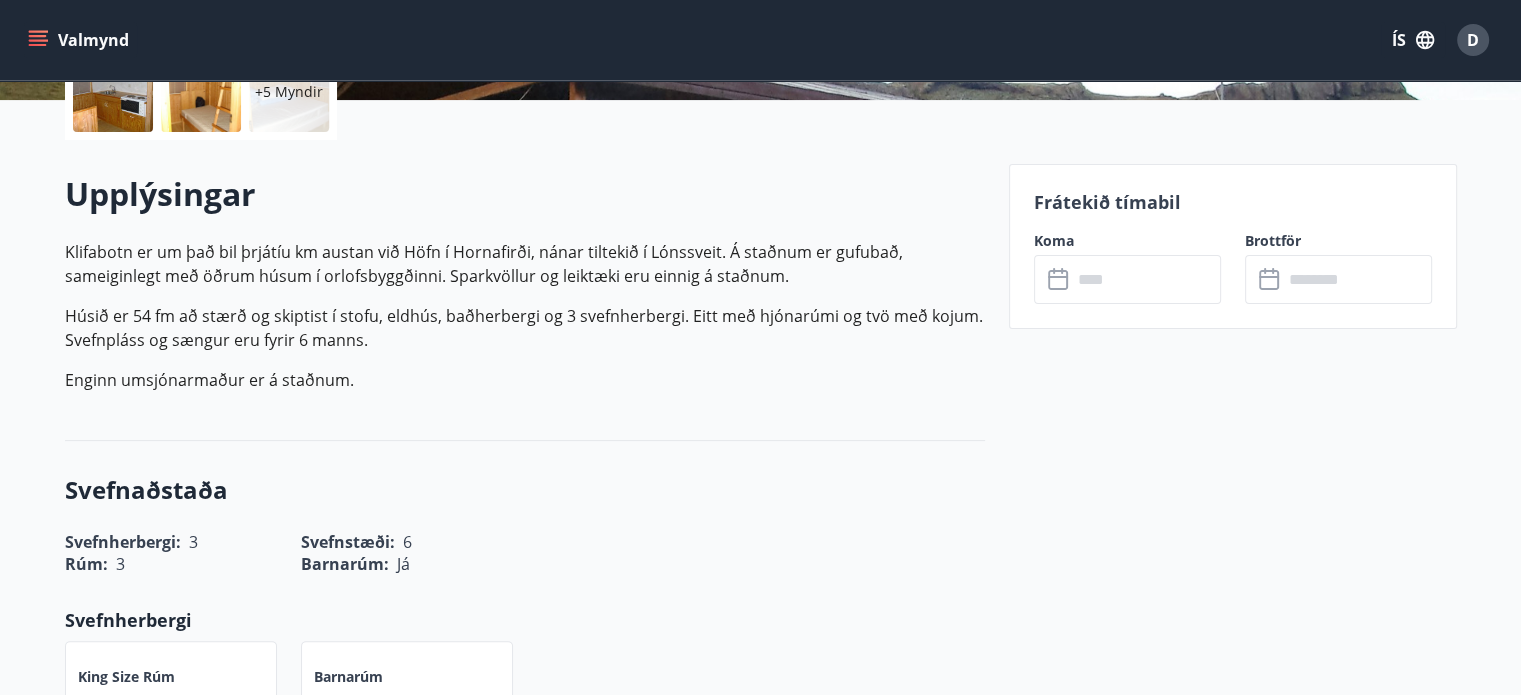 click at bounding box center [1146, 279] 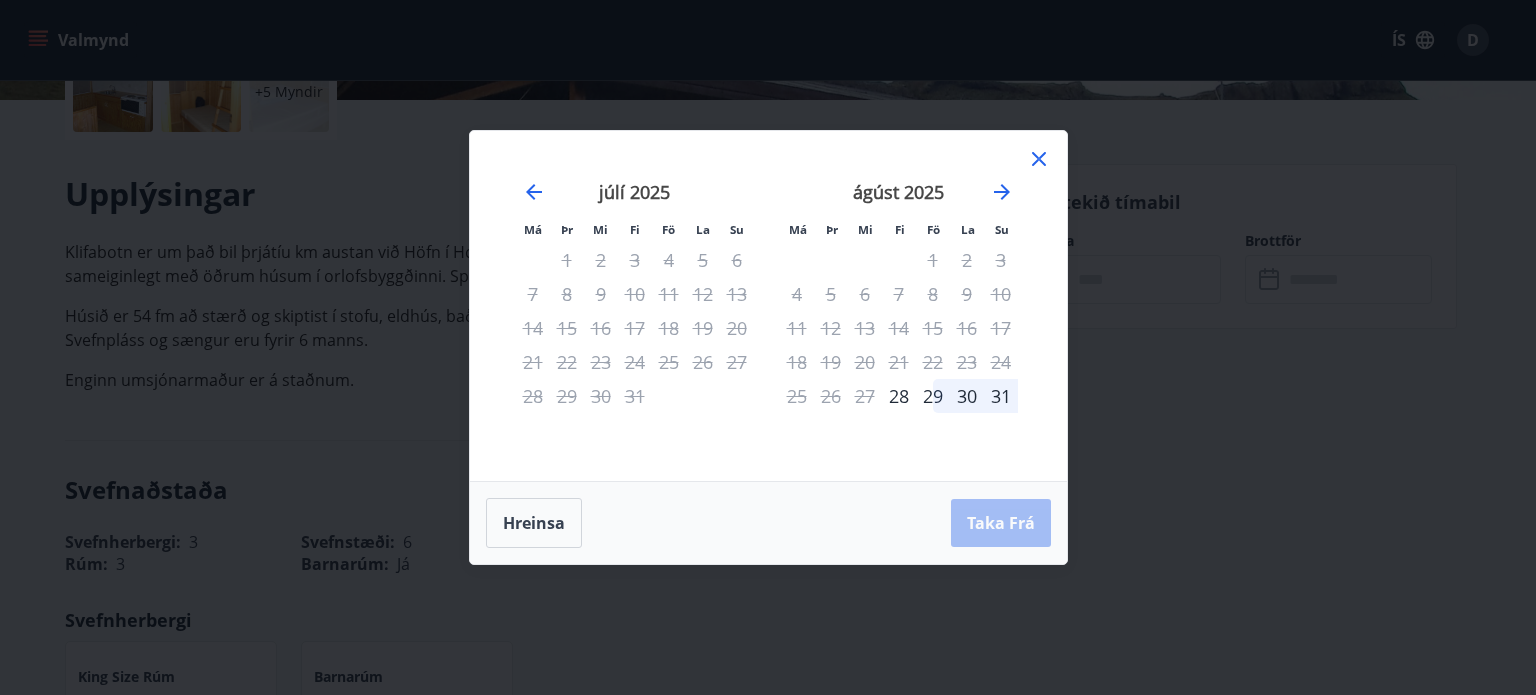 click 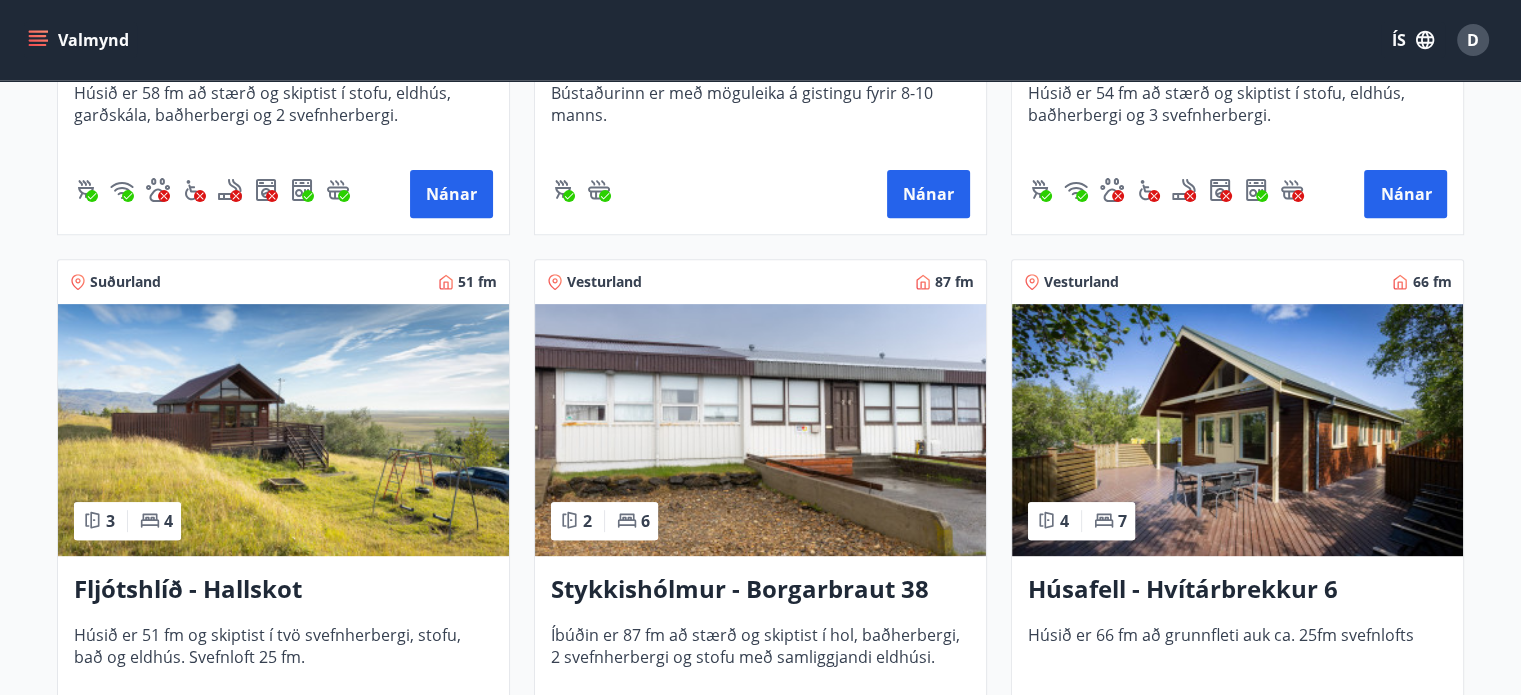 scroll, scrollTop: 800, scrollLeft: 0, axis: vertical 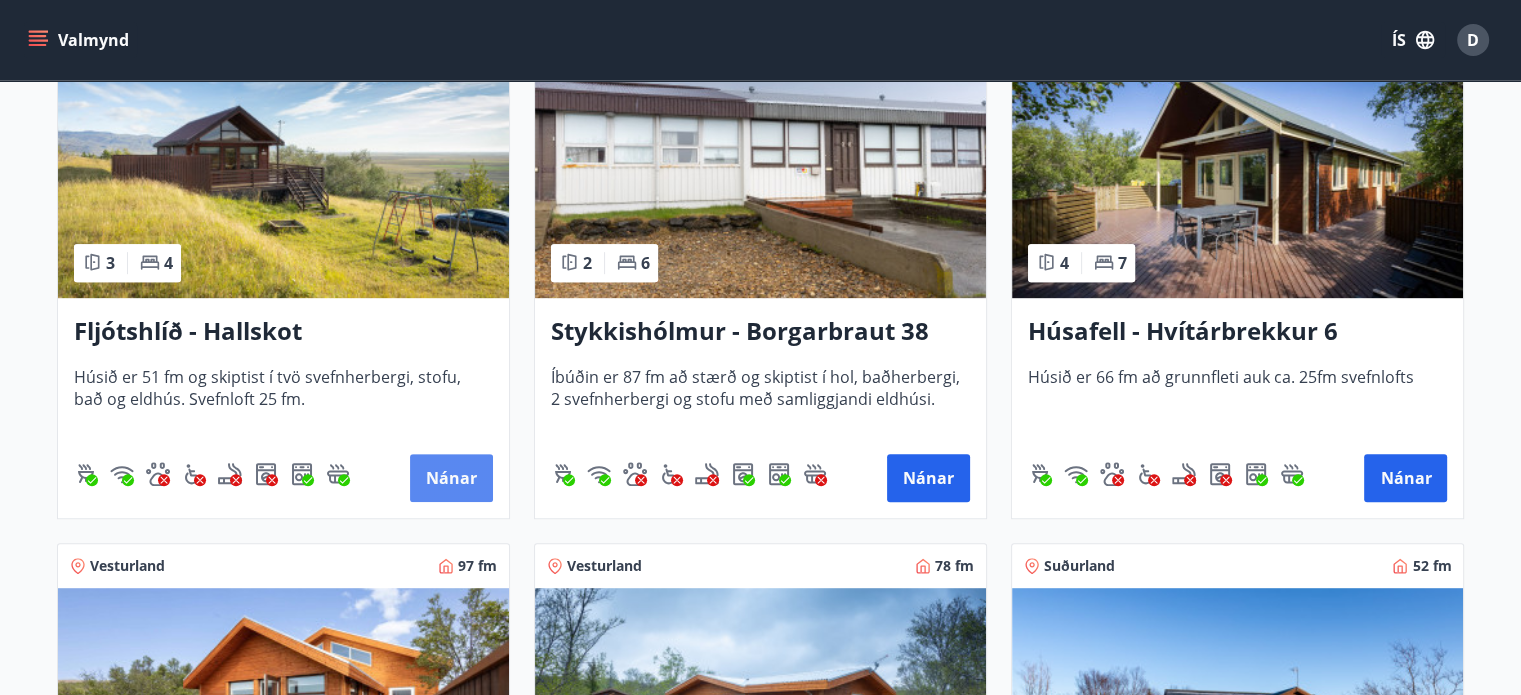 click on "Nánar" at bounding box center (451, 478) 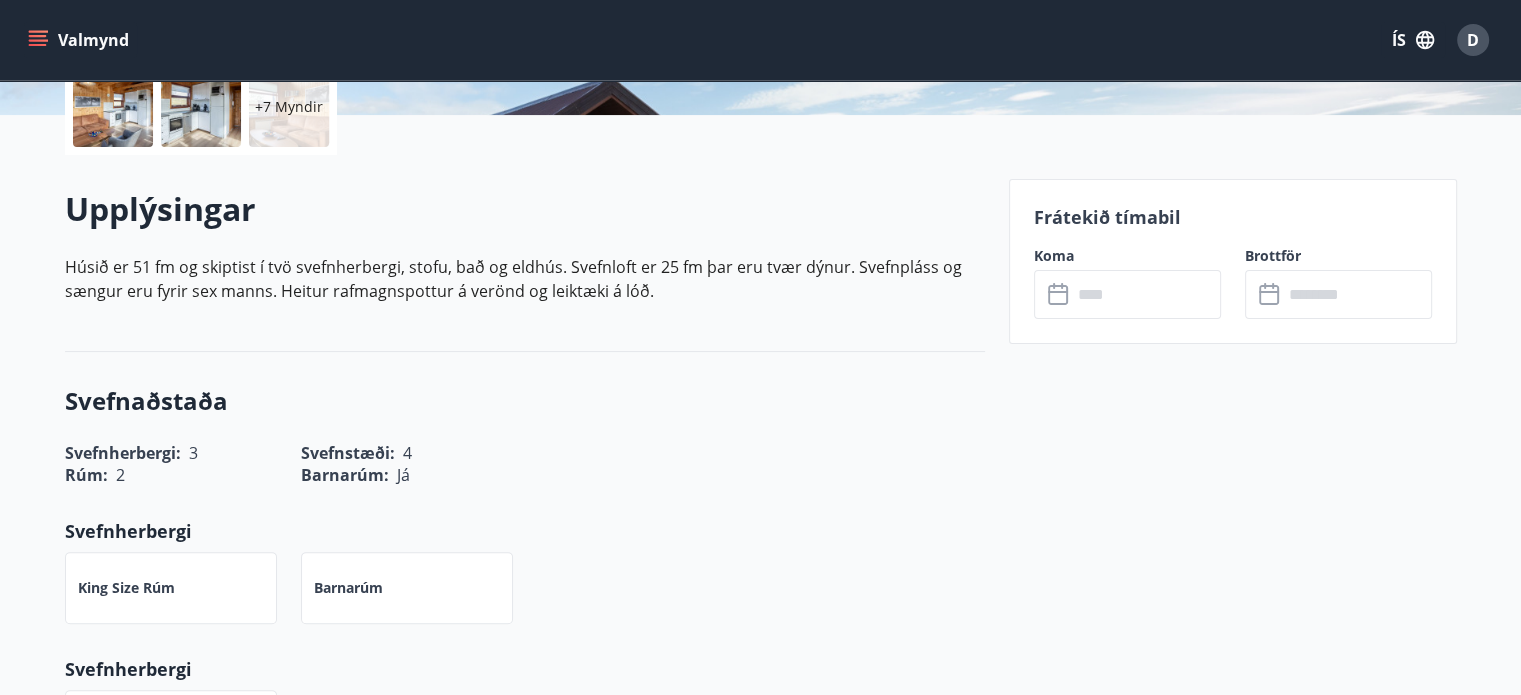 scroll, scrollTop: 500, scrollLeft: 0, axis: vertical 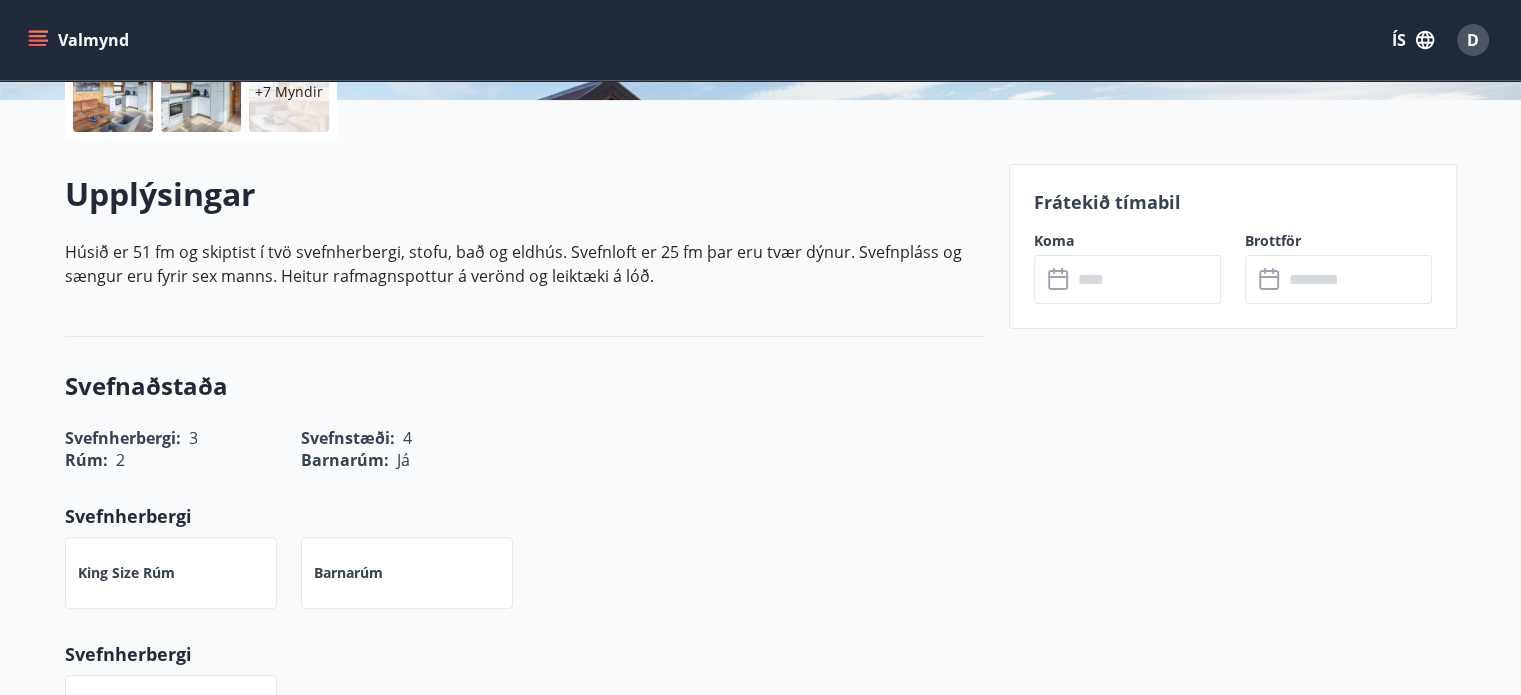 click at bounding box center [1146, 279] 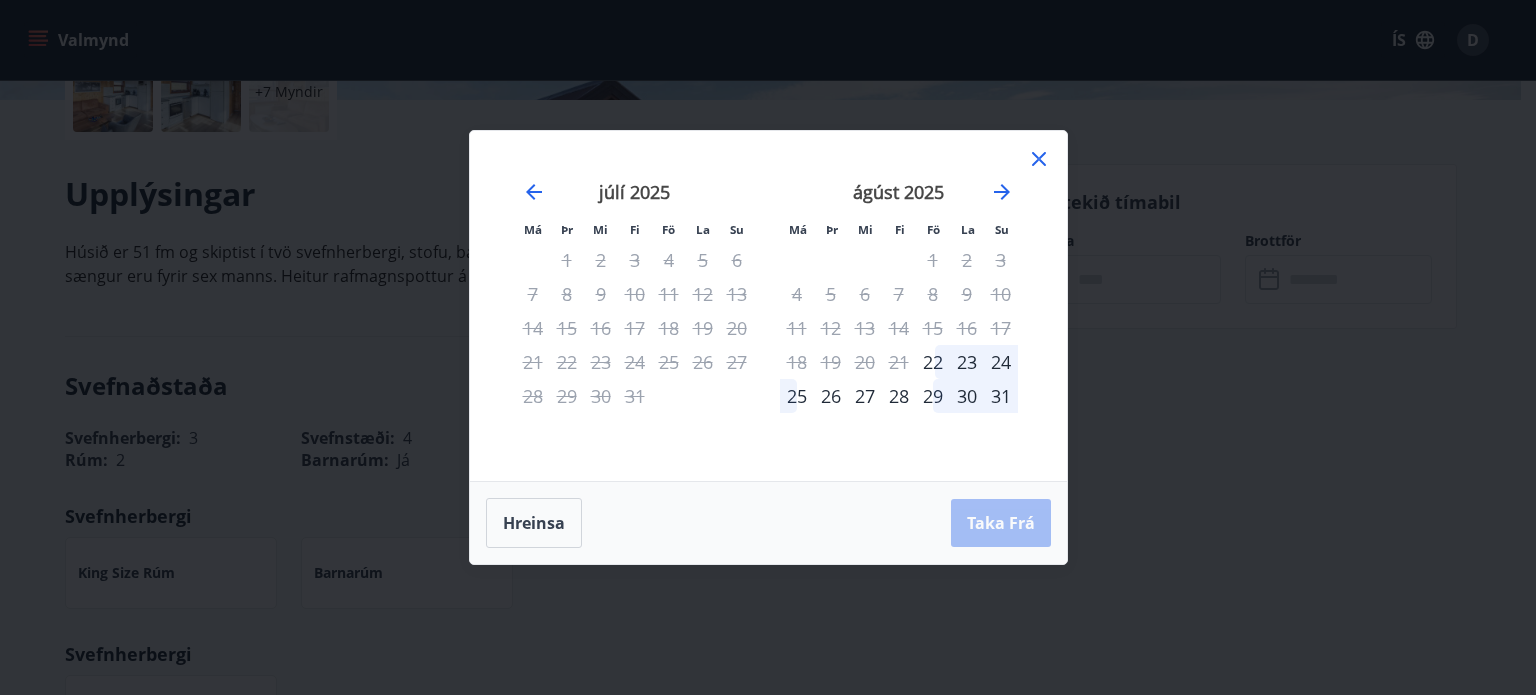 click 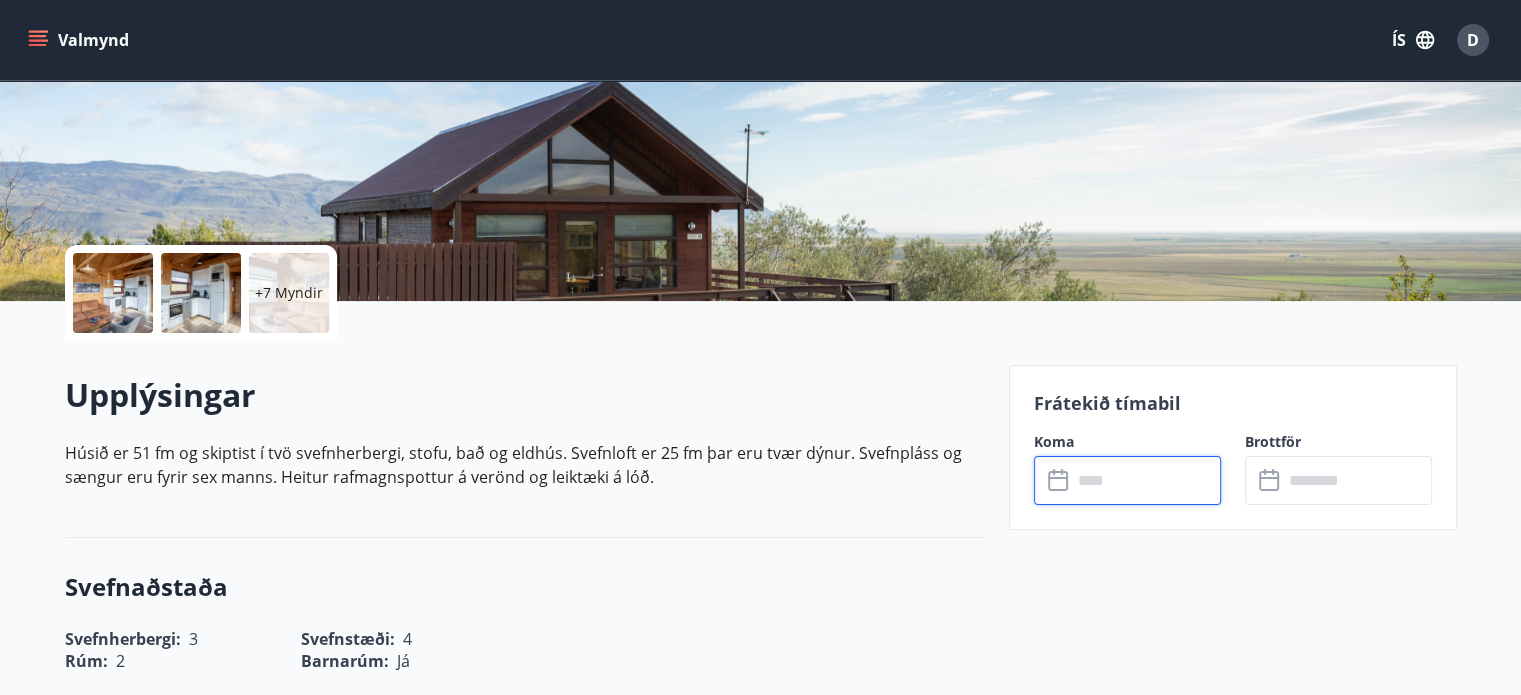 scroll, scrollTop: 300, scrollLeft: 0, axis: vertical 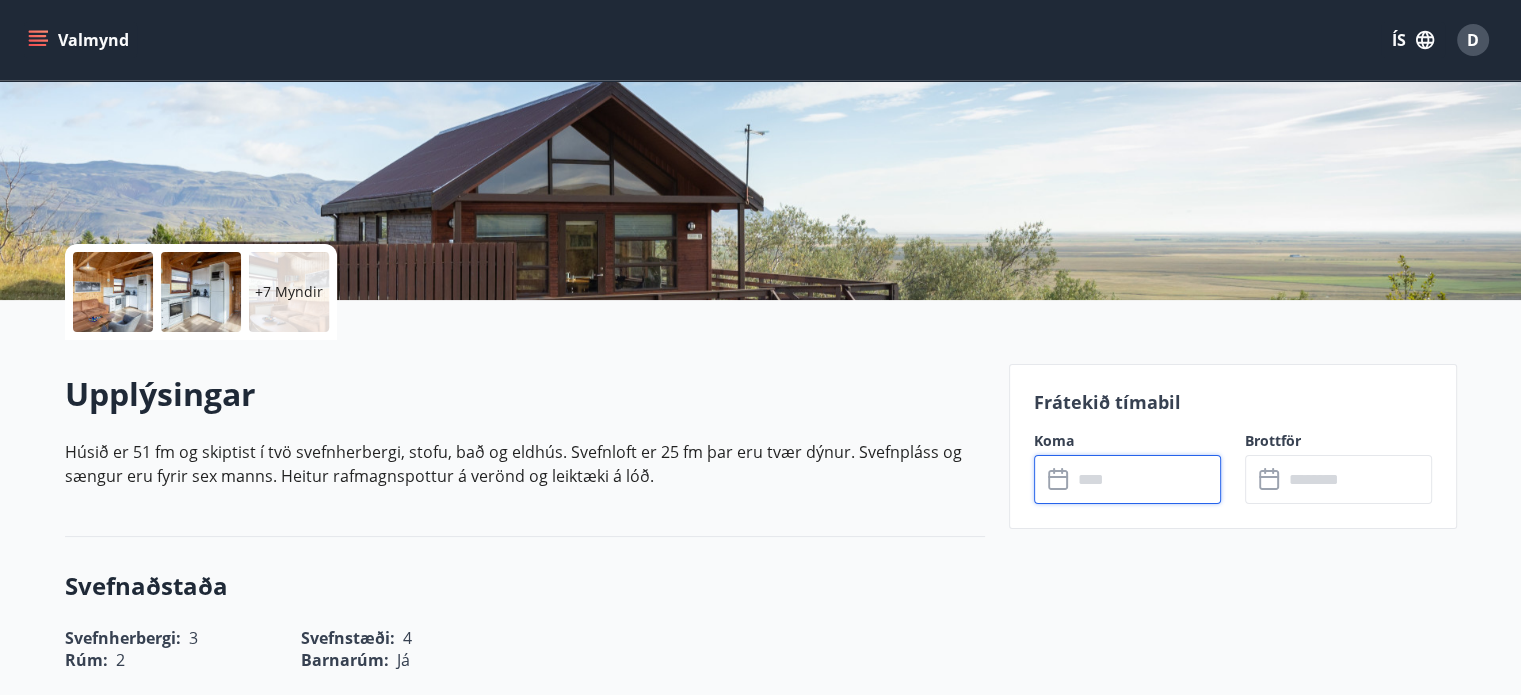 click at bounding box center [1146, 479] 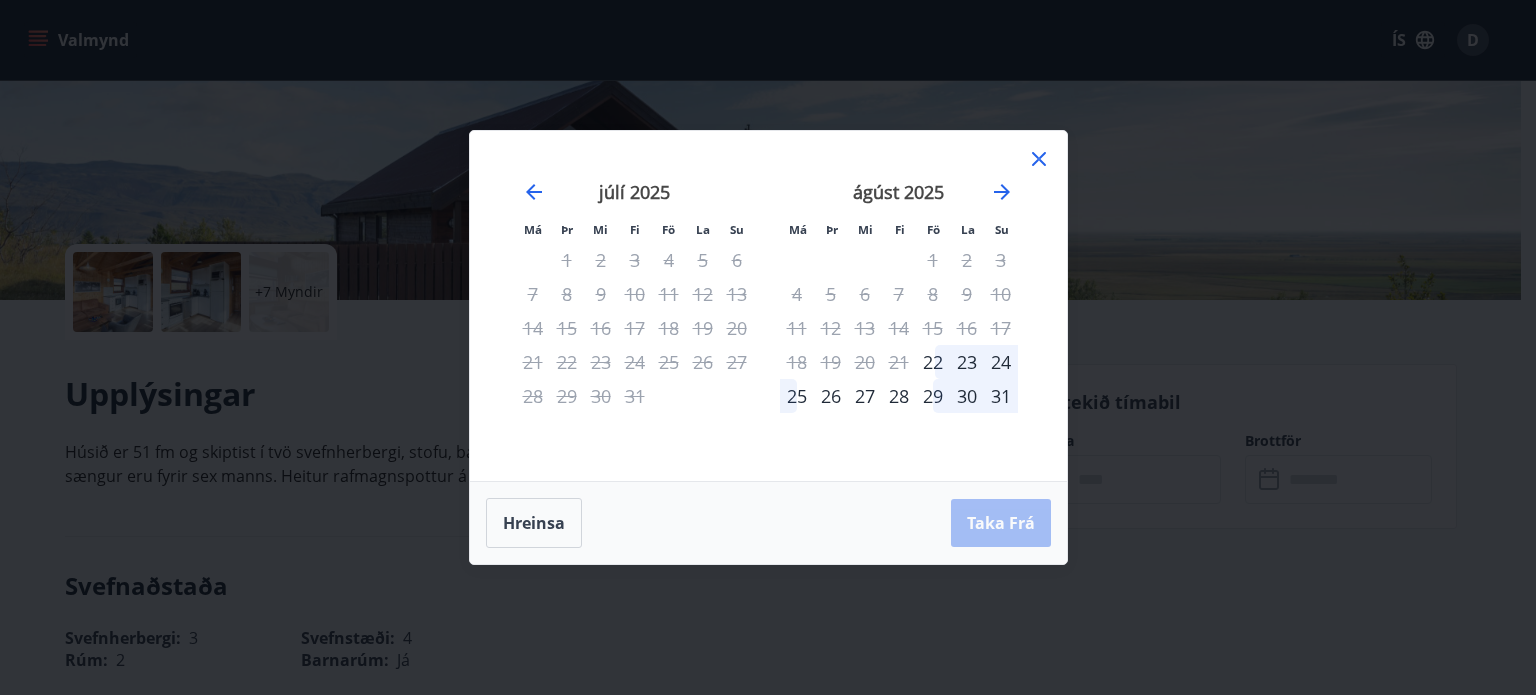 click 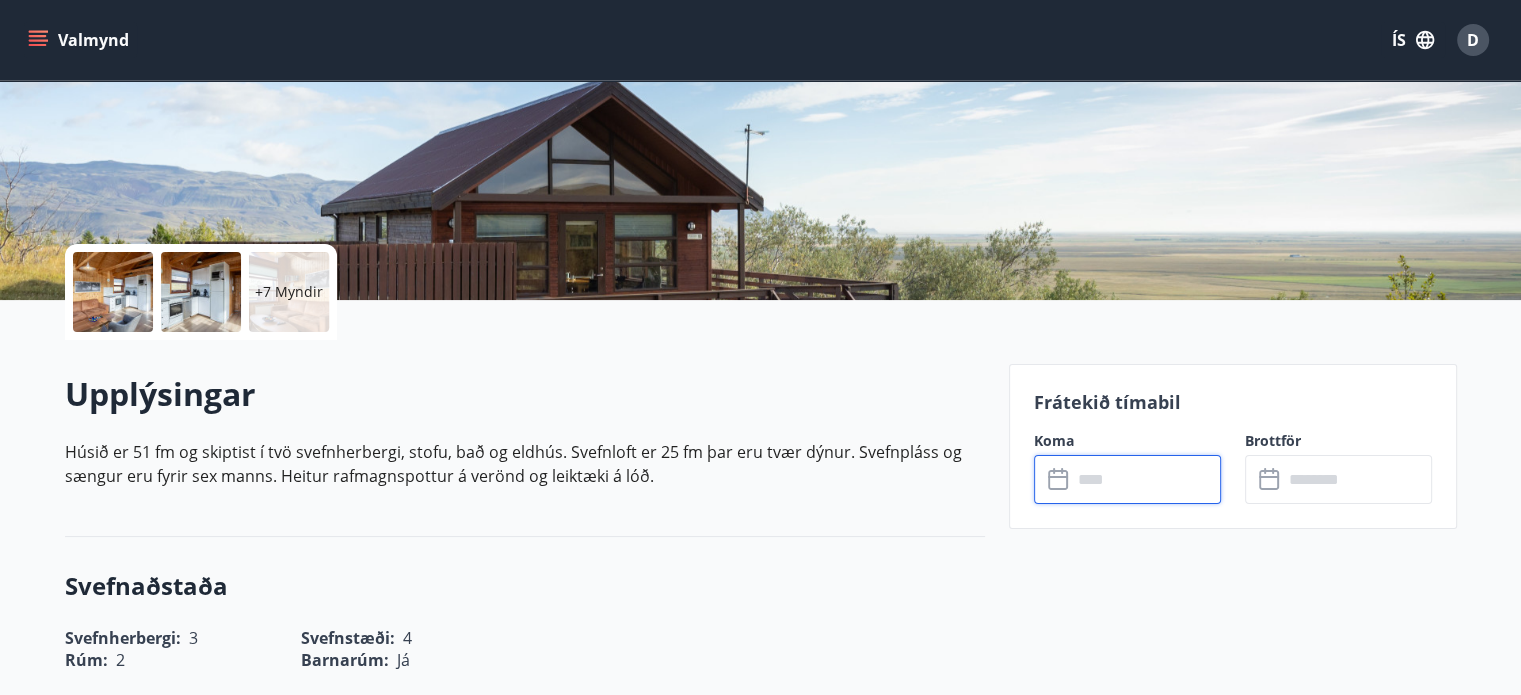 click at bounding box center [113, 292] 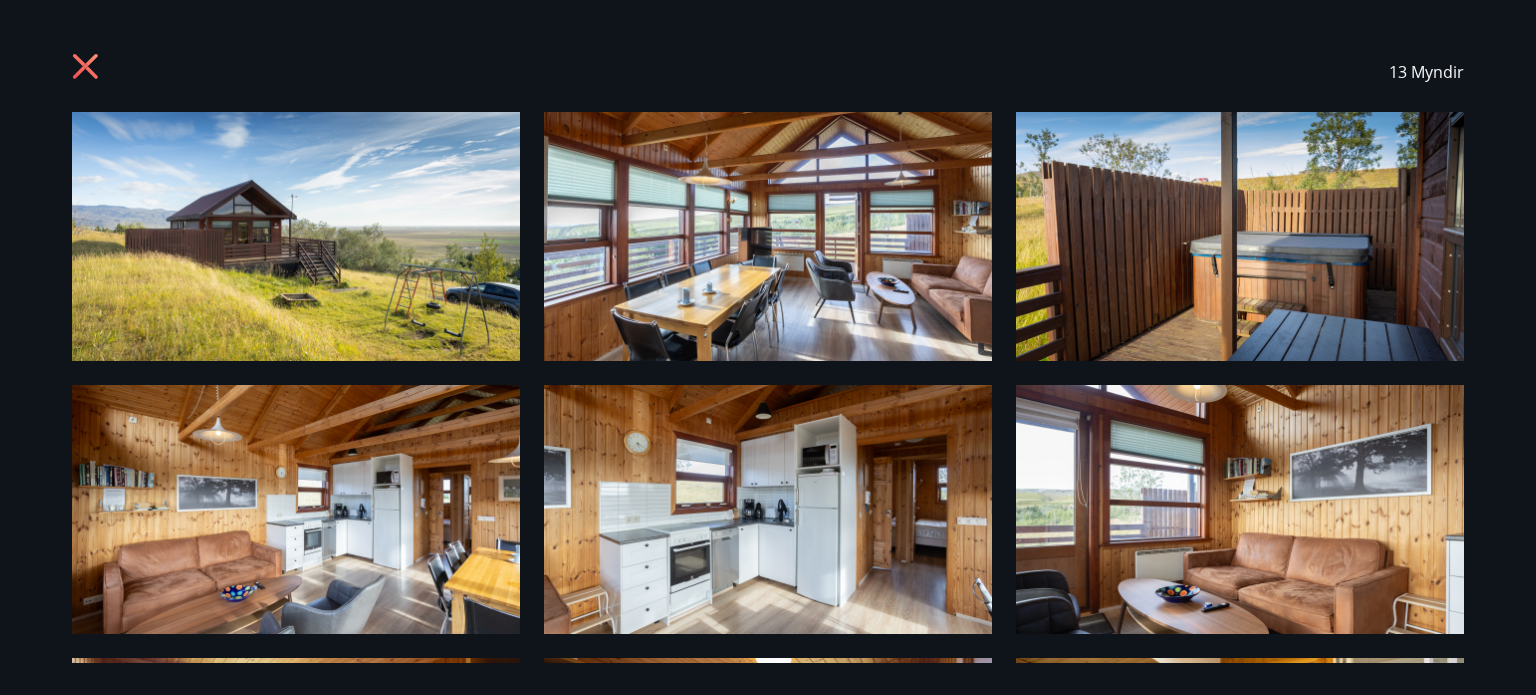 click 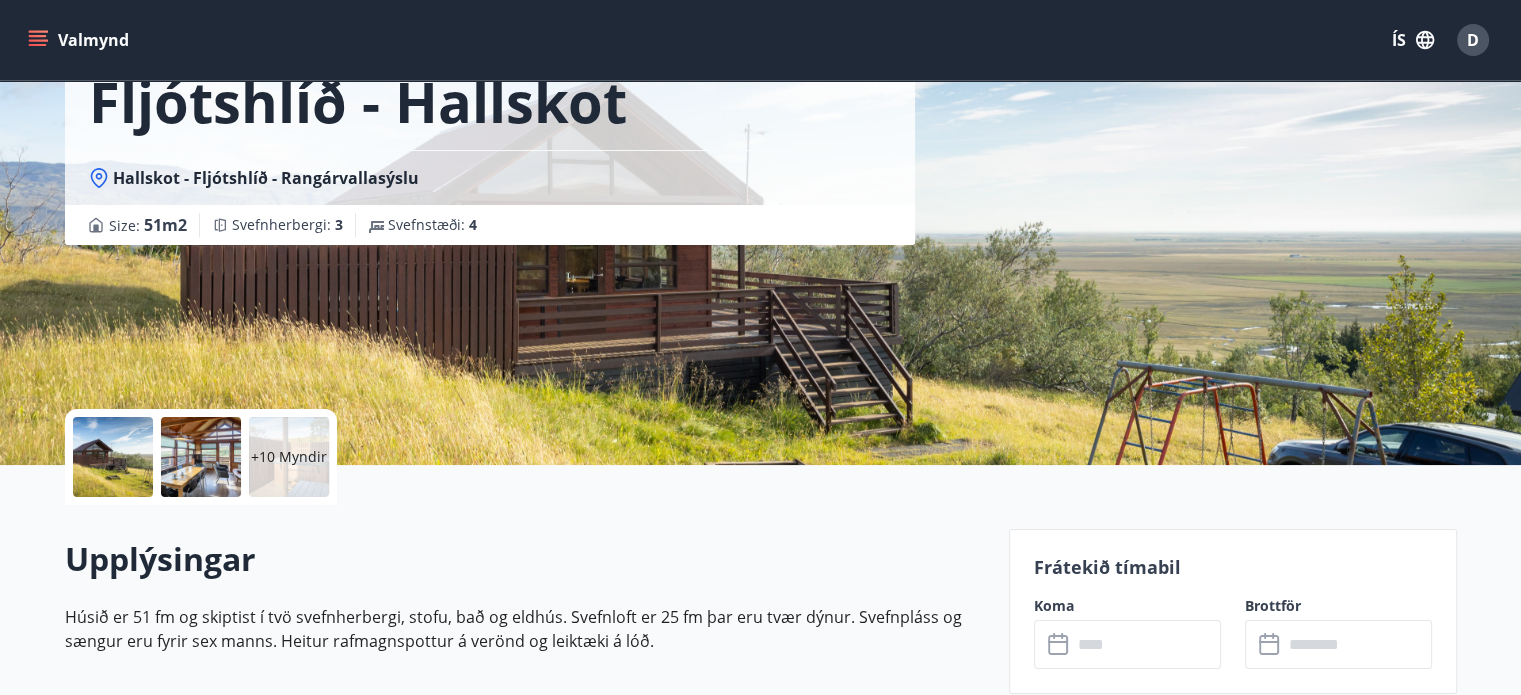 scroll, scrollTop: 400, scrollLeft: 0, axis: vertical 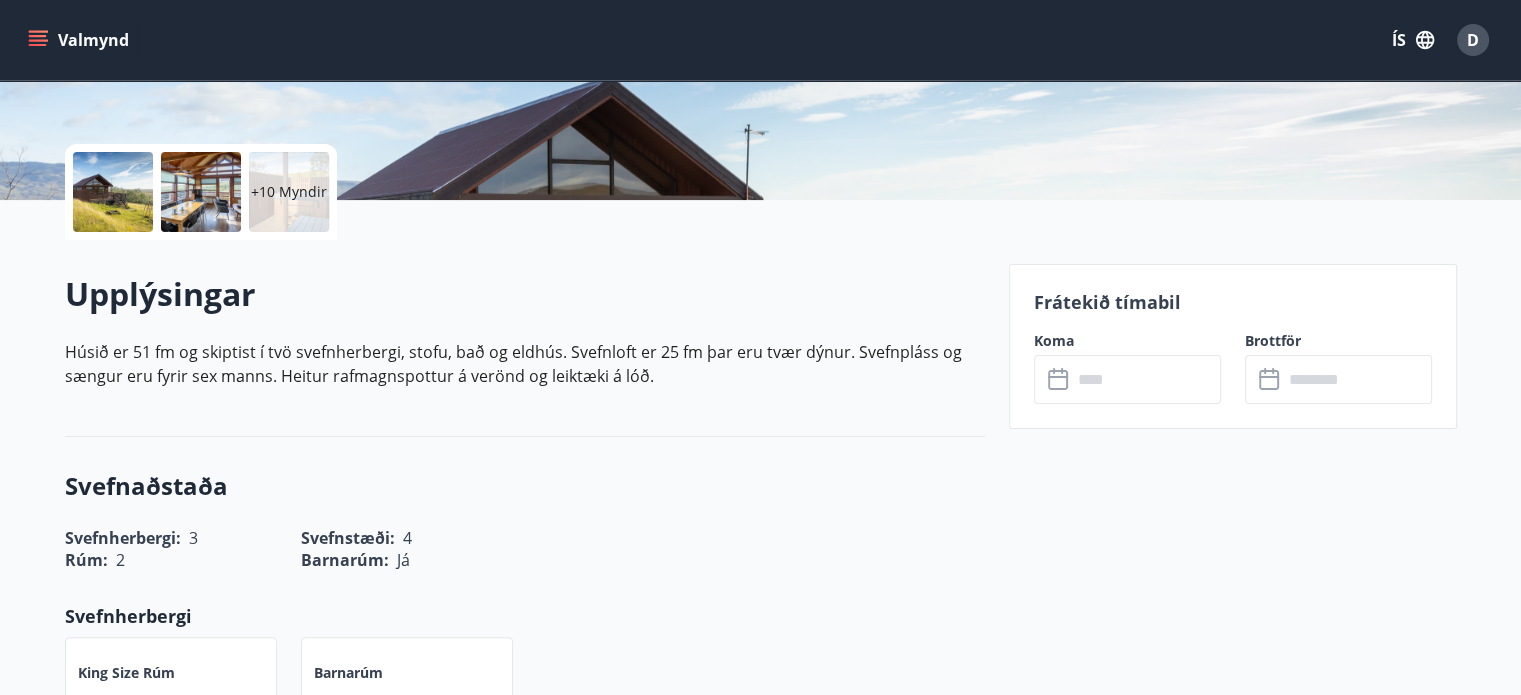 click at bounding box center (1146, 379) 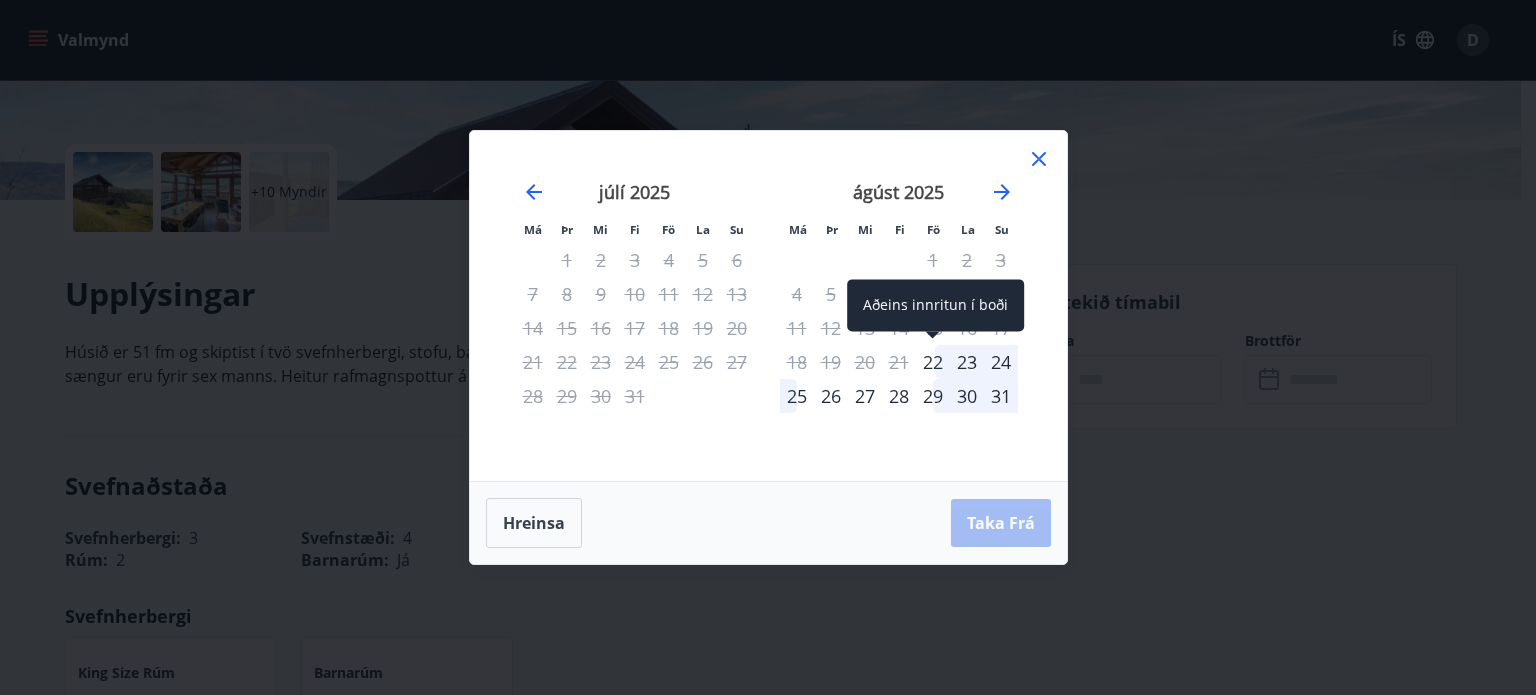 click on "22" at bounding box center (933, 362) 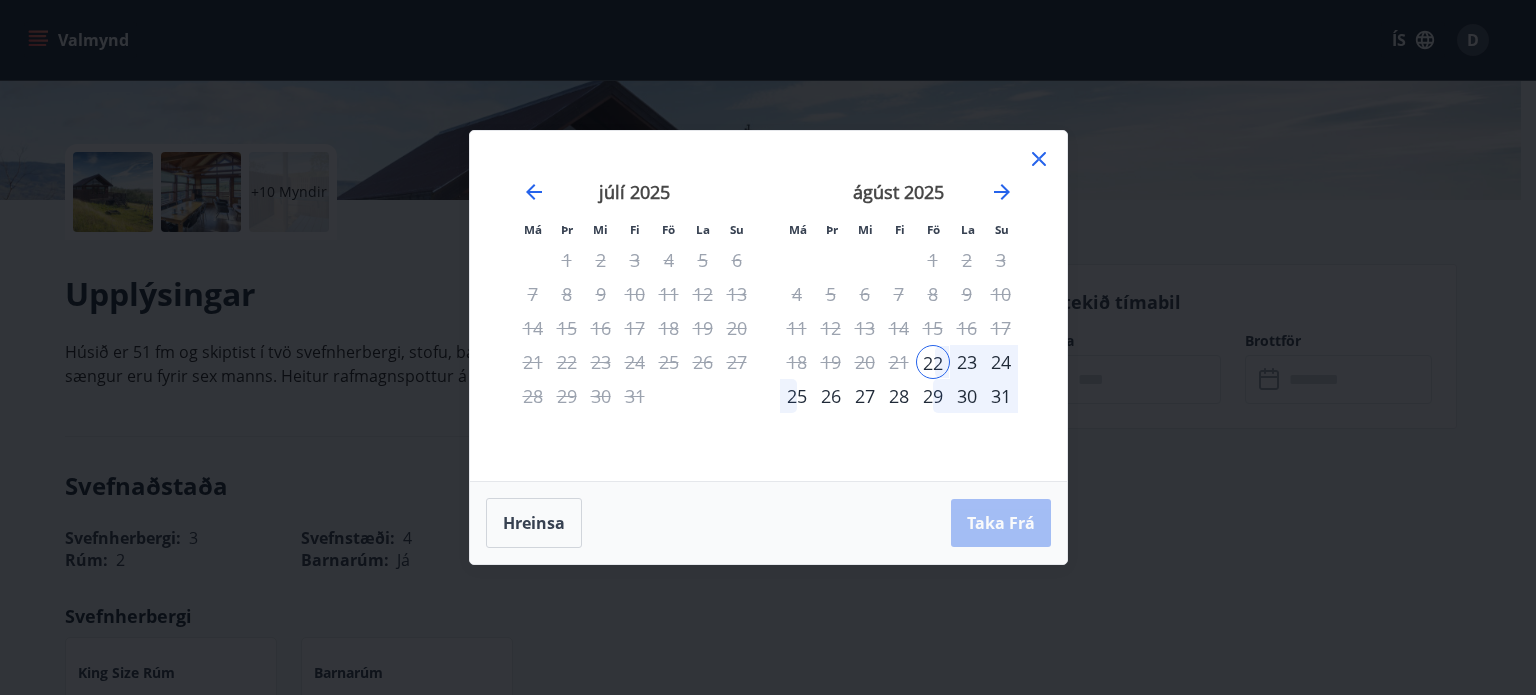 click on "29" at bounding box center [933, 396] 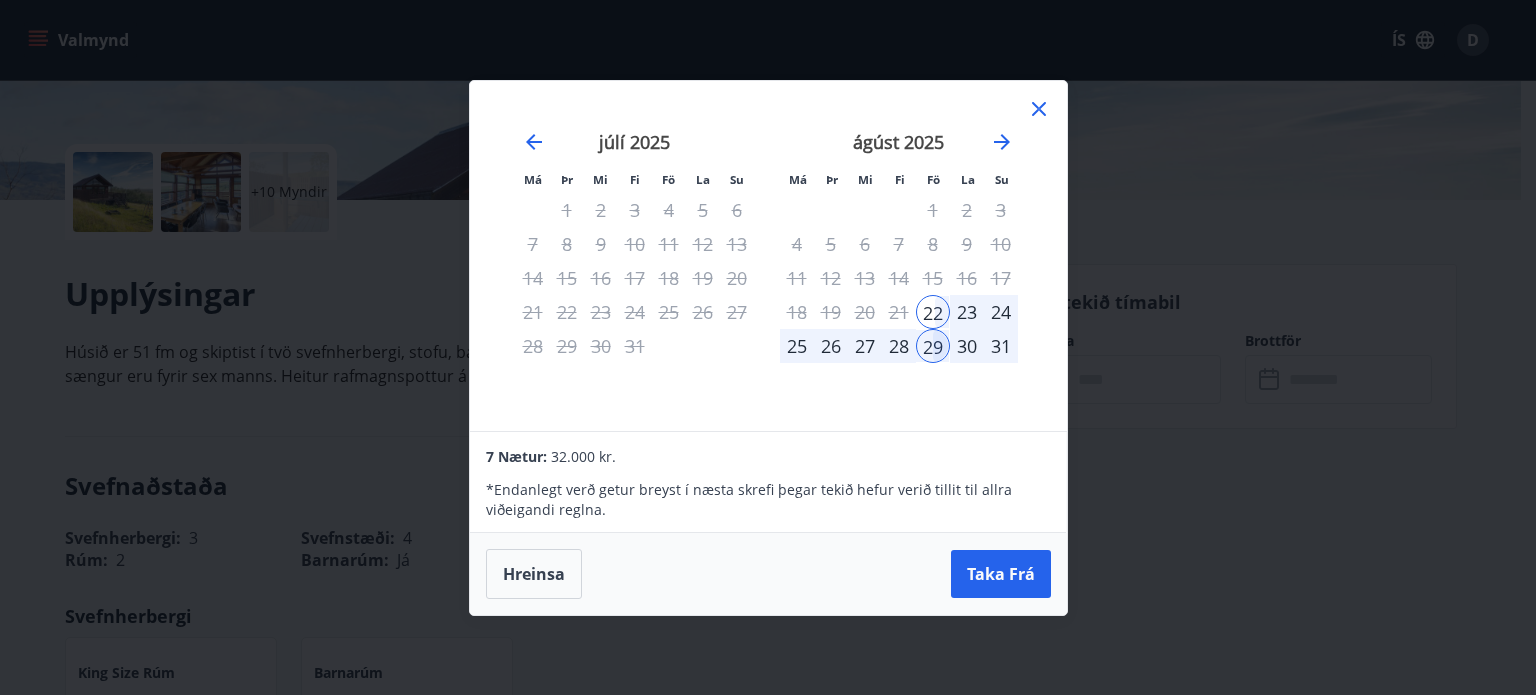 click 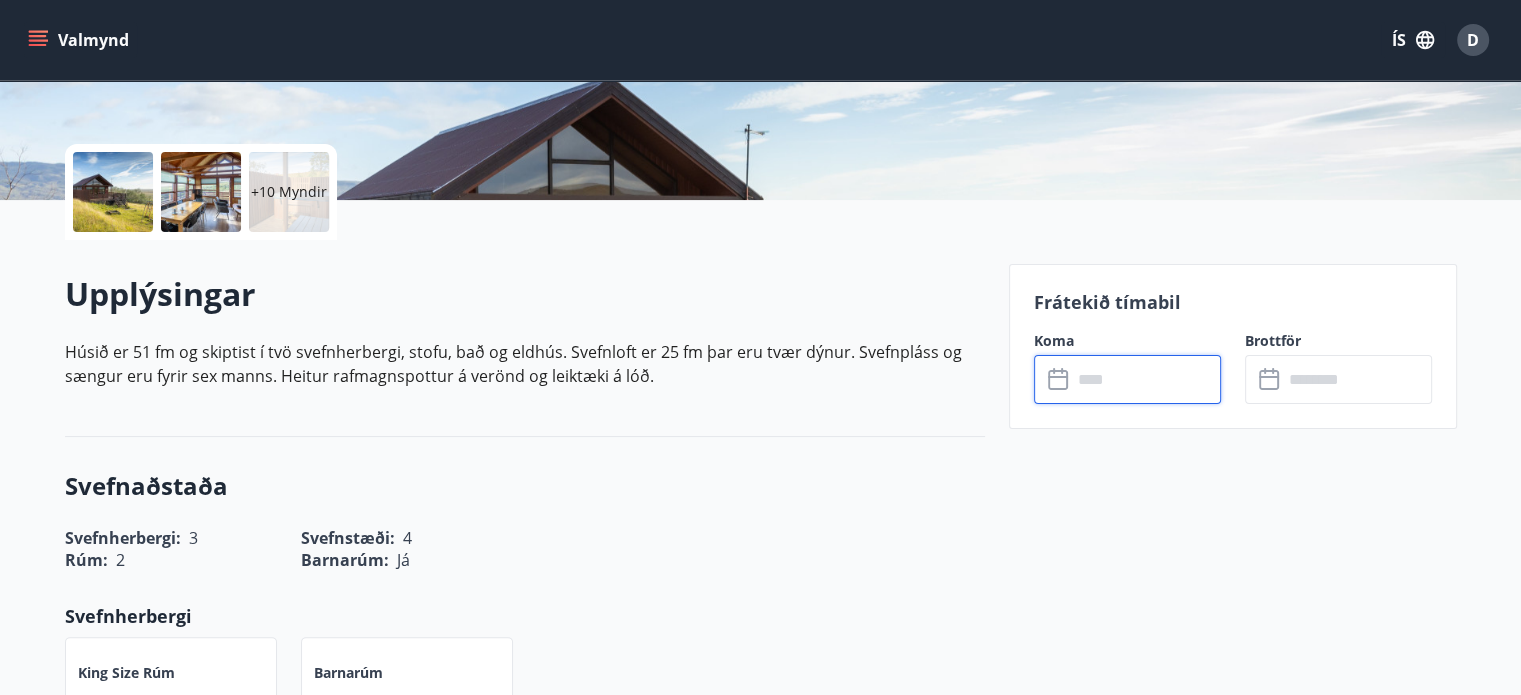 scroll, scrollTop: 0, scrollLeft: 0, axis: both 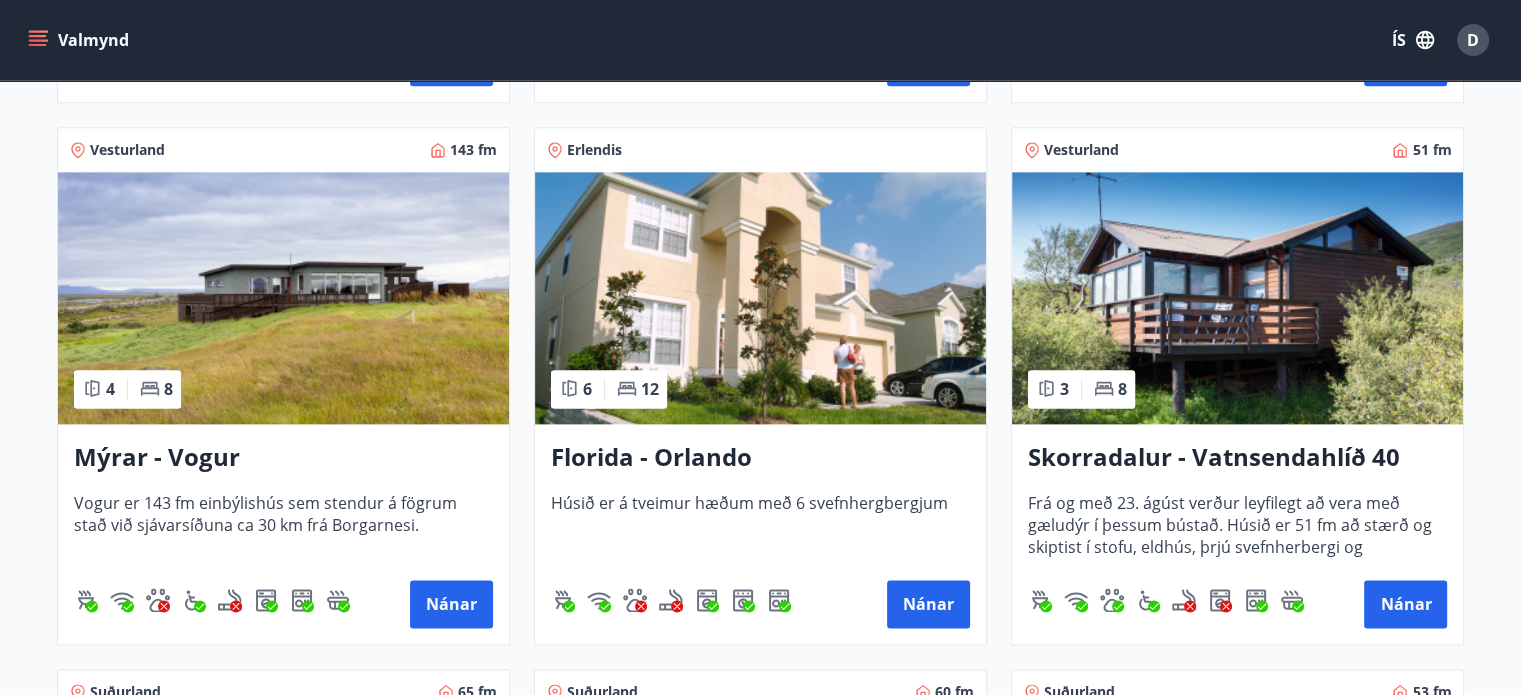 click on "Mýrar - Vogur" at bounding box center [283, 458] 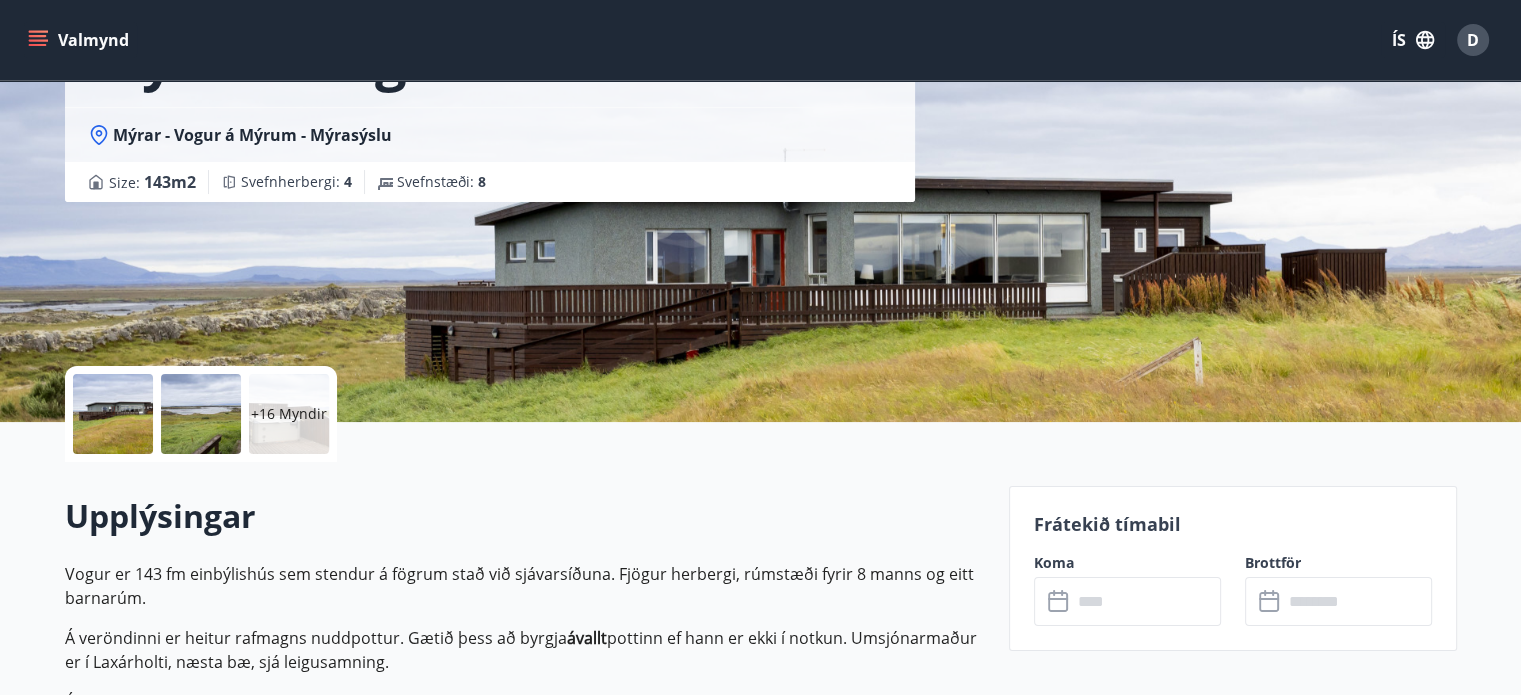 scroll, scrollTop: 400, scrollLeft: 0, axis: vertical 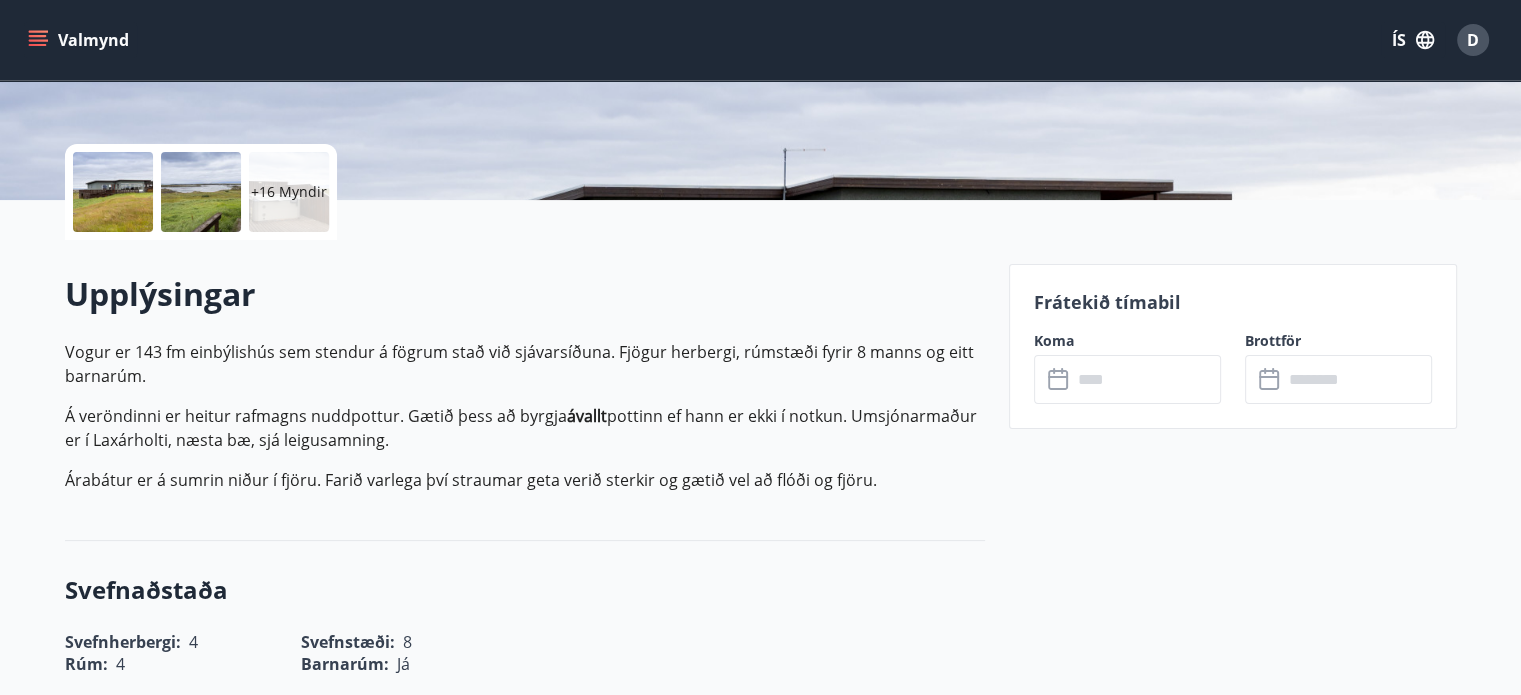 click at bounding box center (1146, 379) 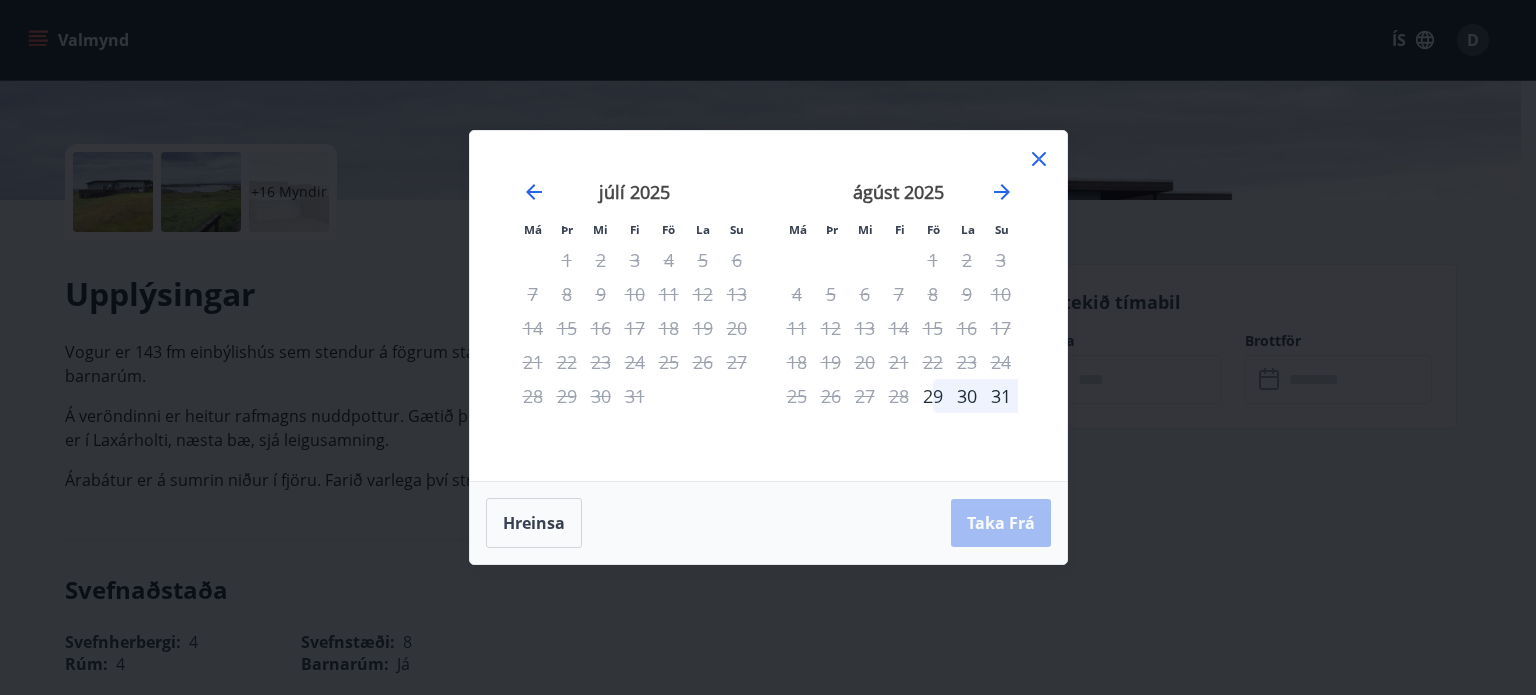 click 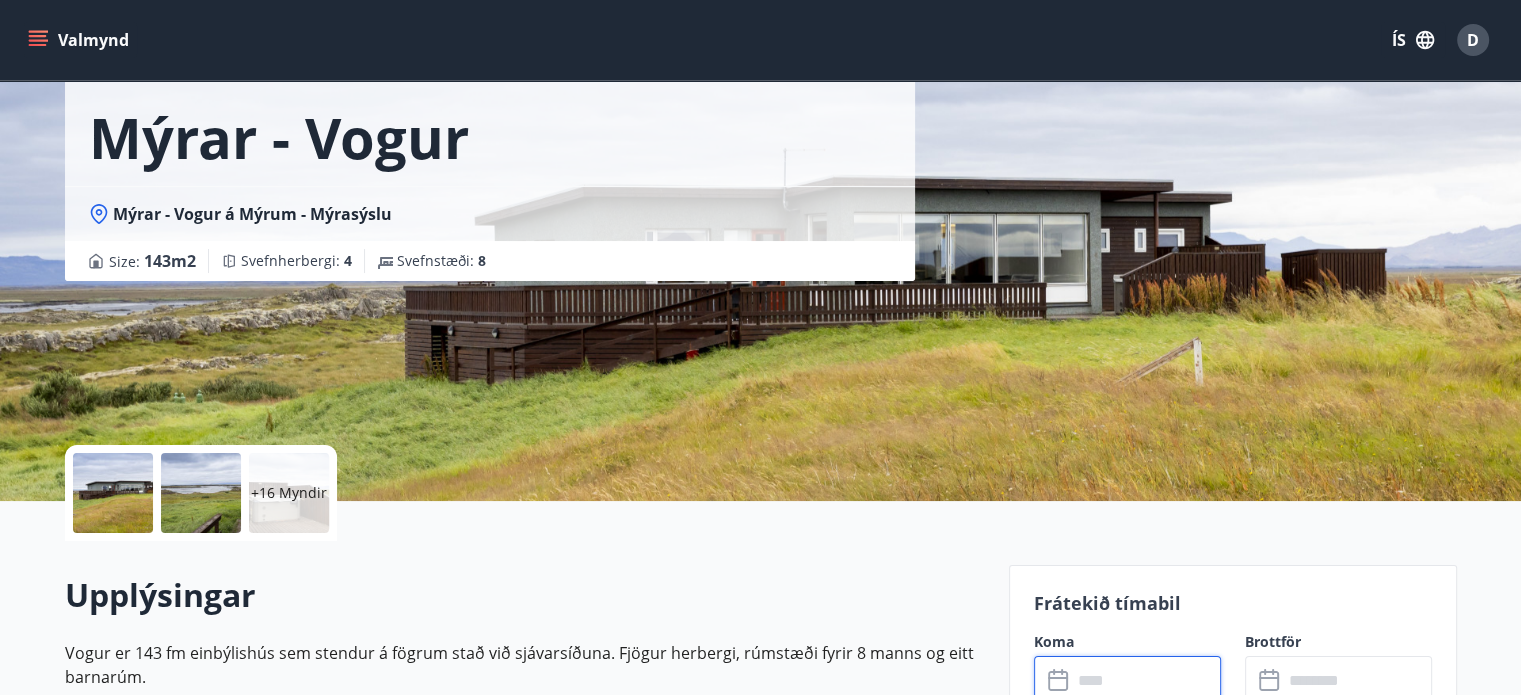 scroll, scrollTop: 0, scrollLeft: 0, axis: both 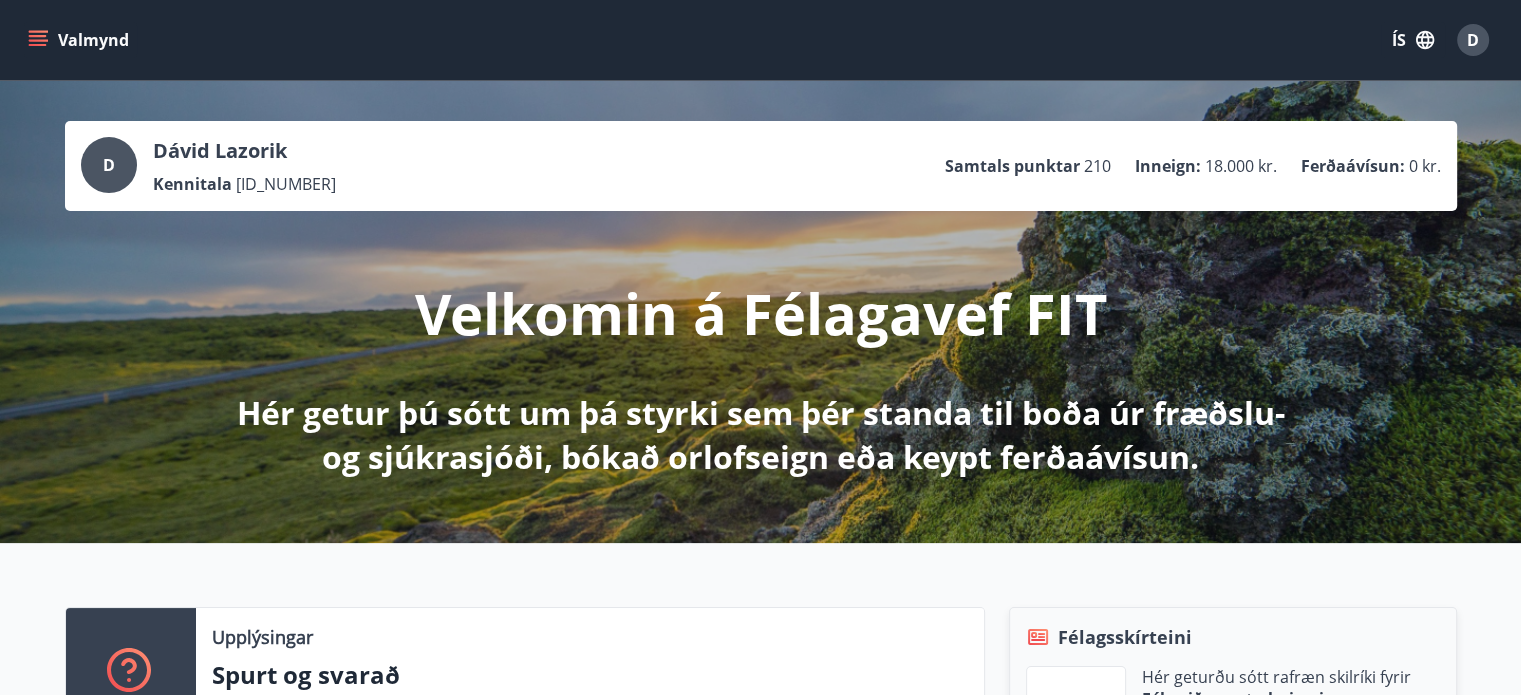 click 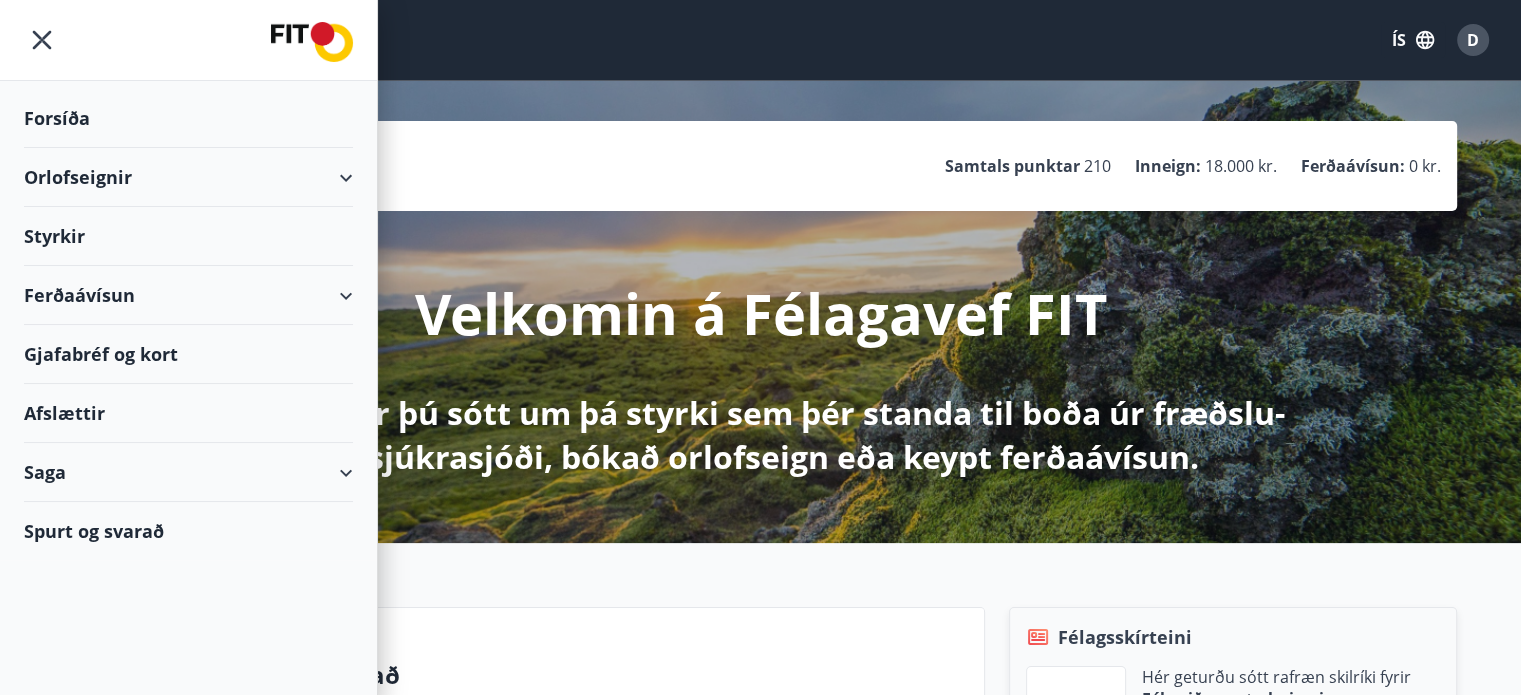click on "Orlofseignir" at bounding box center [188, 177] 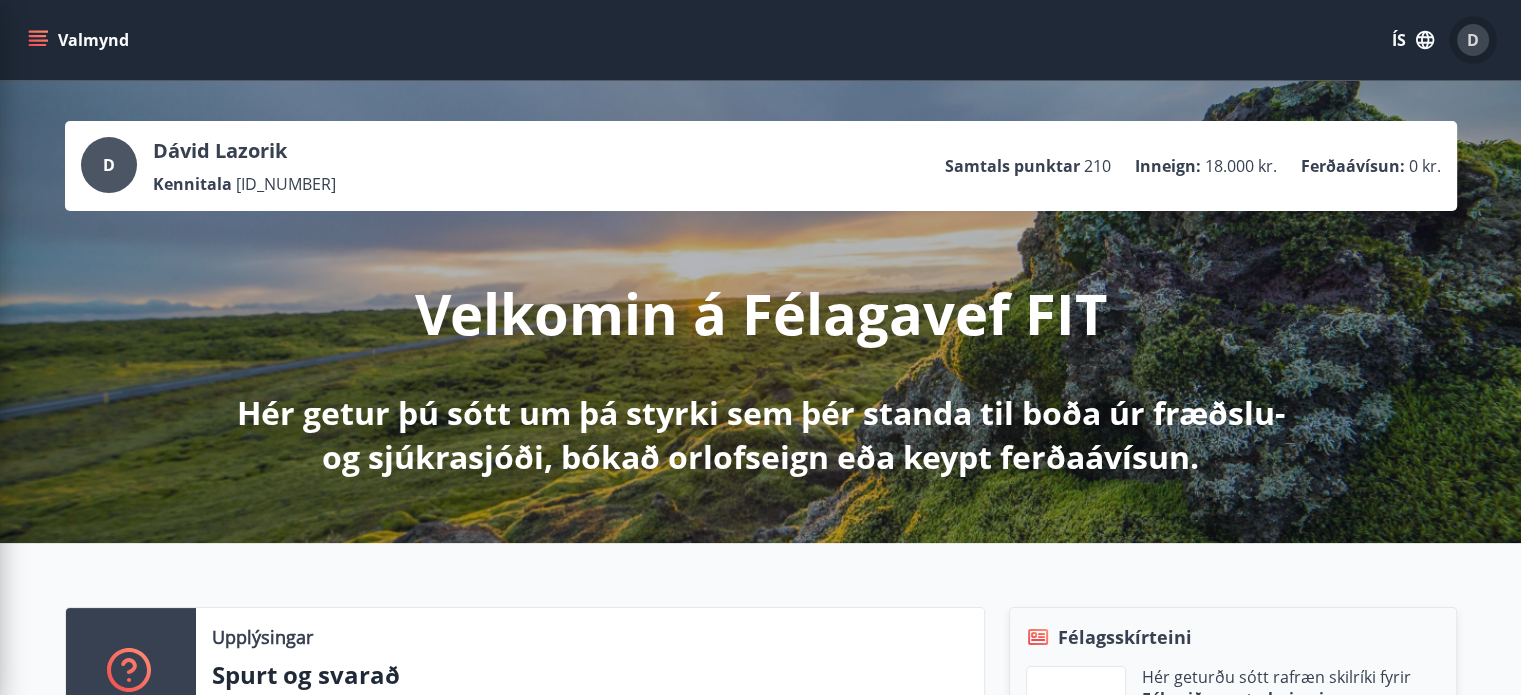 click on "D" at bounding box center (1473, 40) 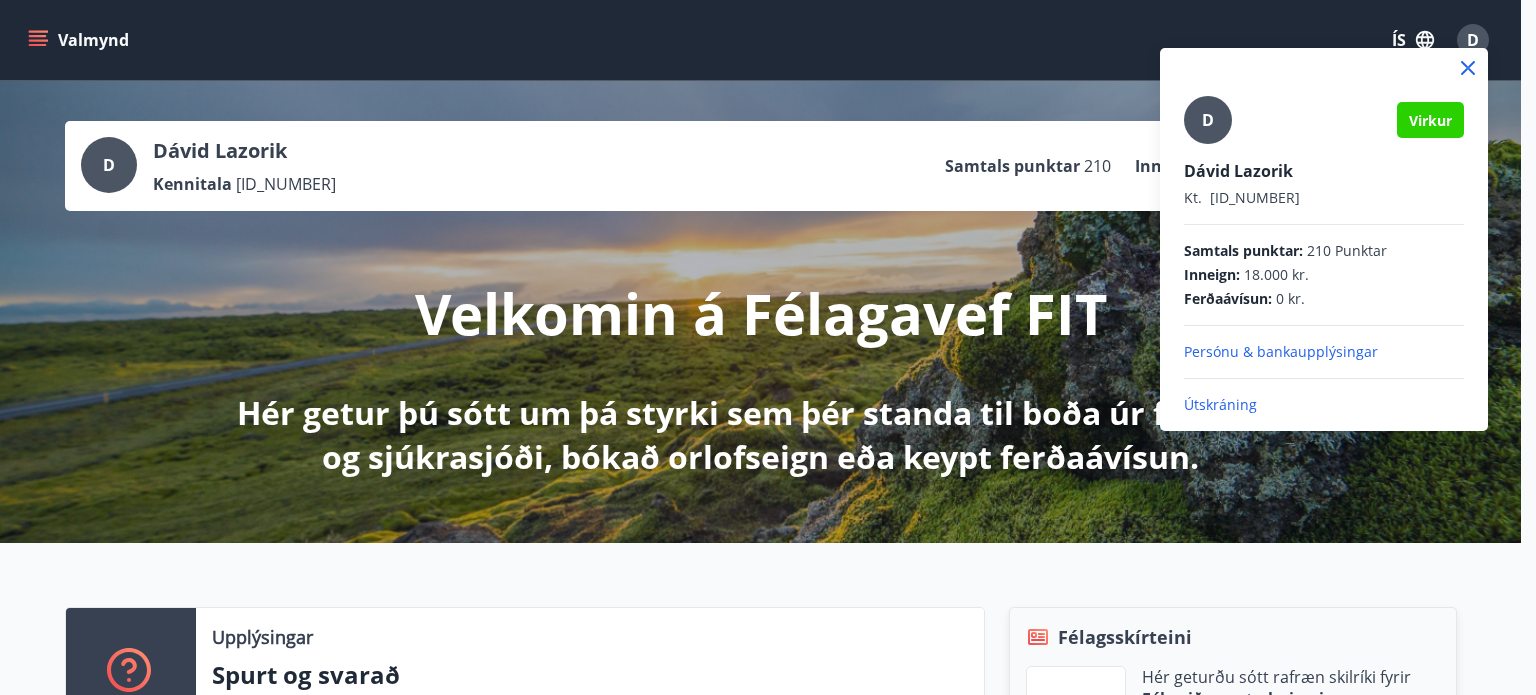 click on "Útskráning" at bounding box center [1324, 405] 